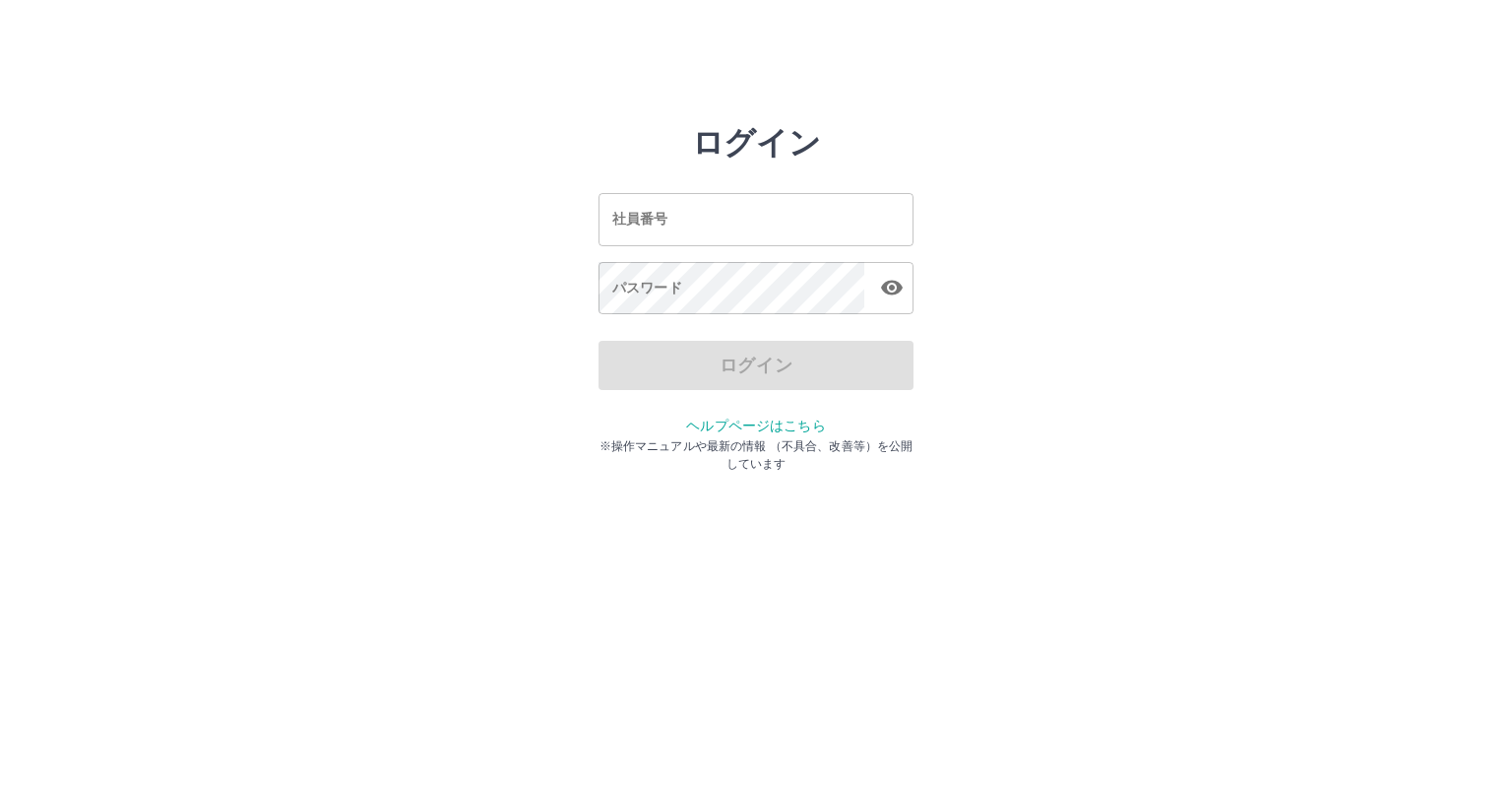 scroll, scrollTop: 0, scrollLeft: 0, axis: both 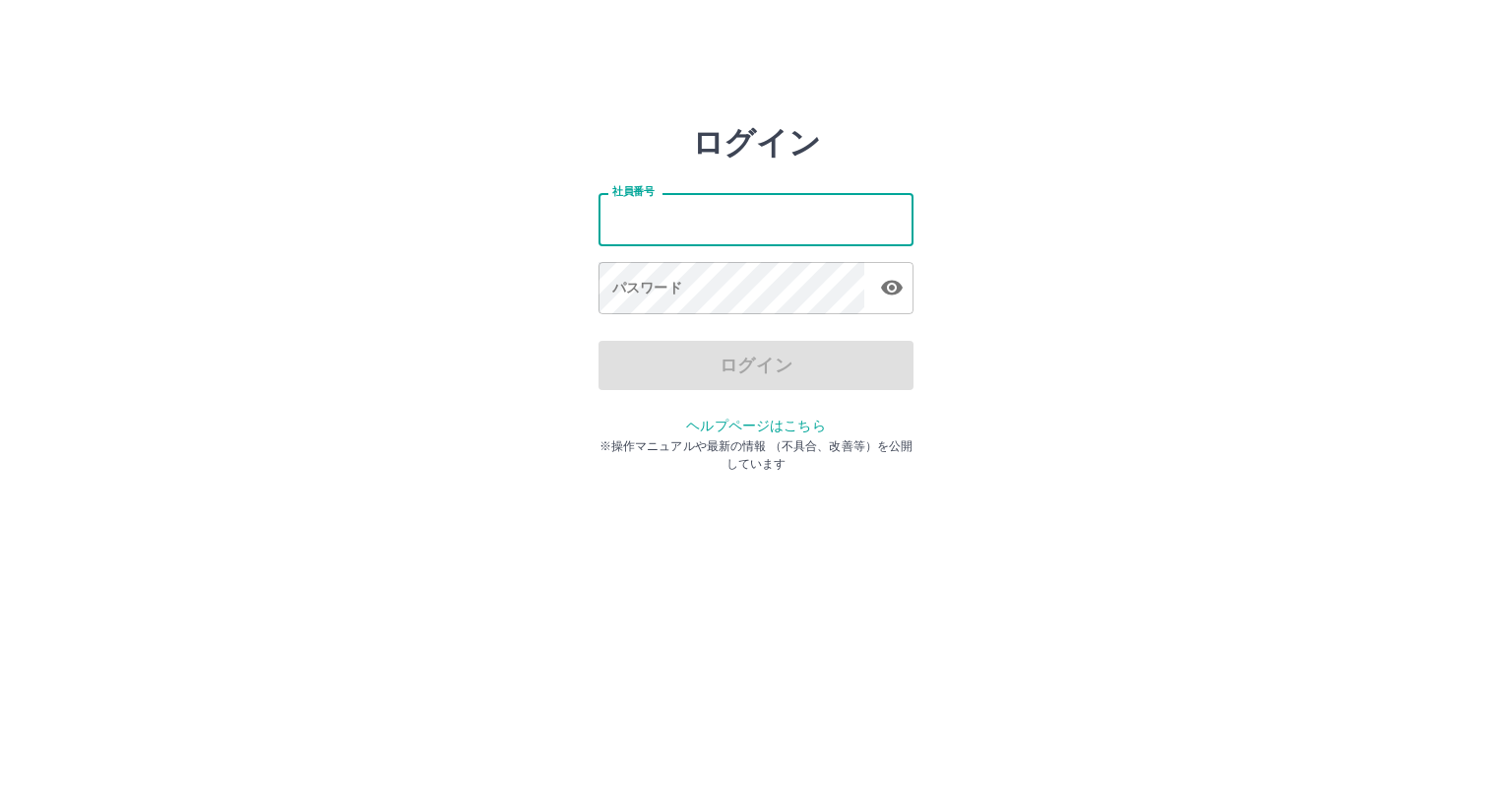 click on "社員番号" at bounding box center (756, 219) 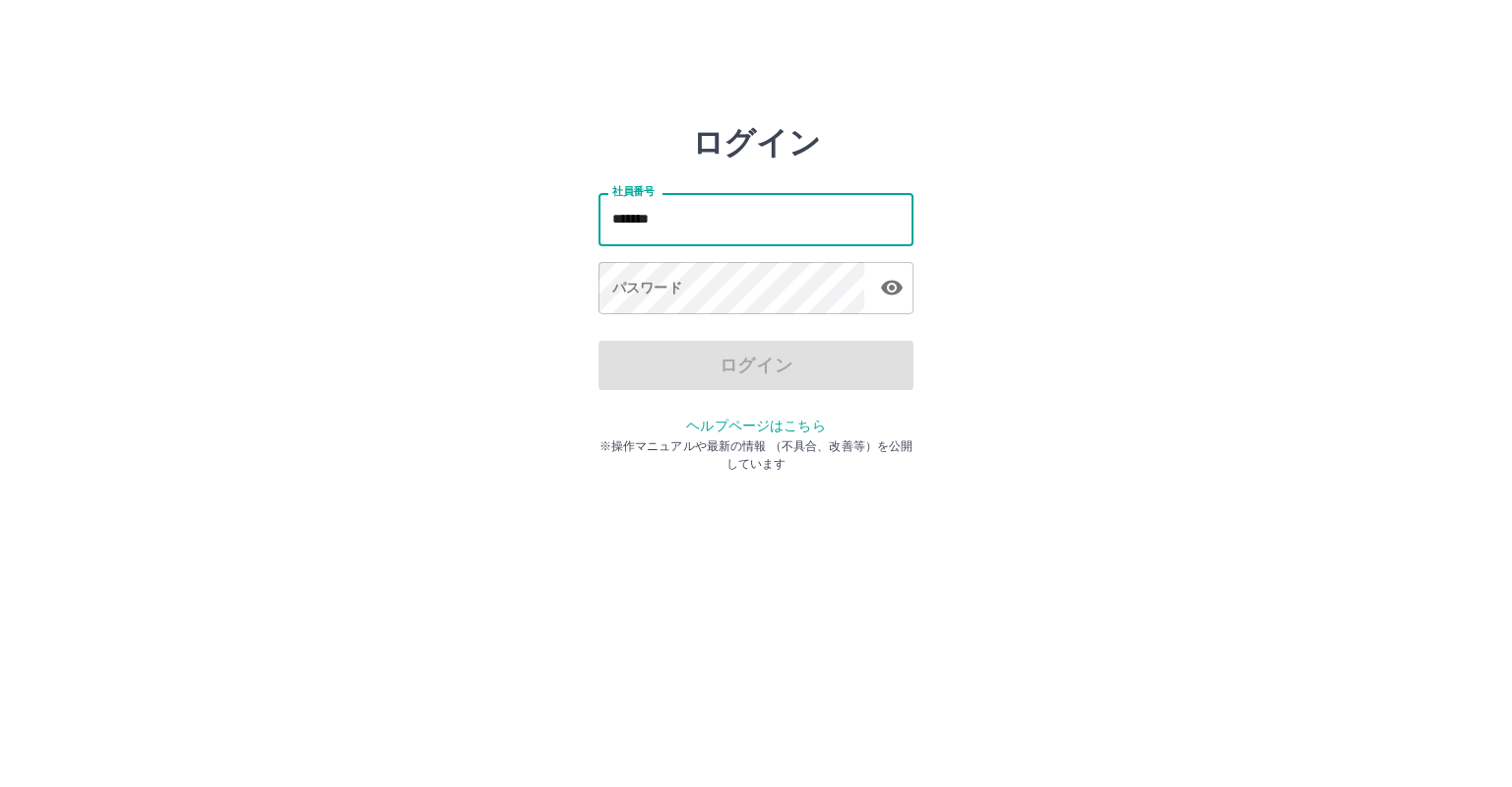 type on "*******" 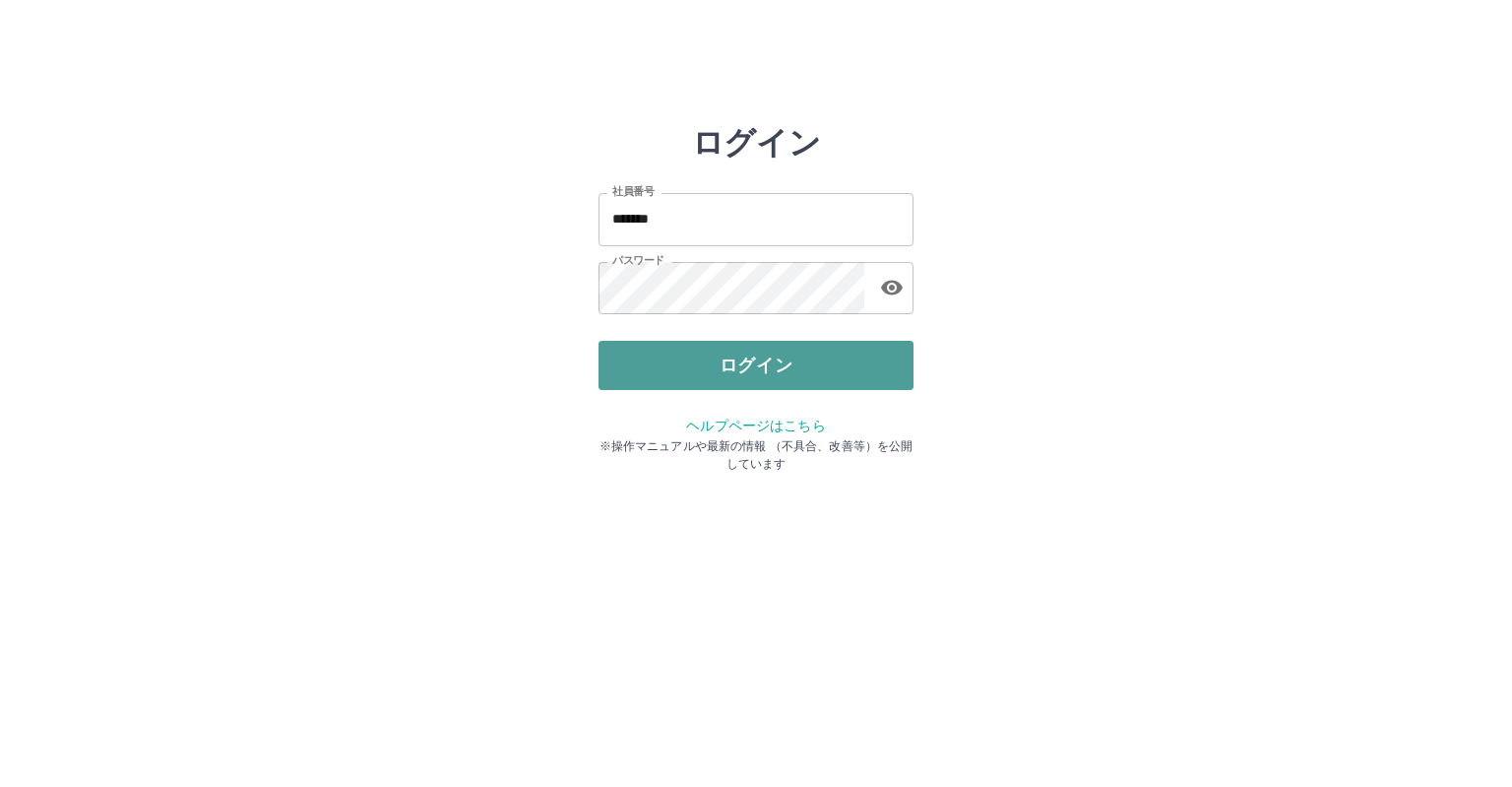 click on "ログイン" at bounding box center [756, 365] 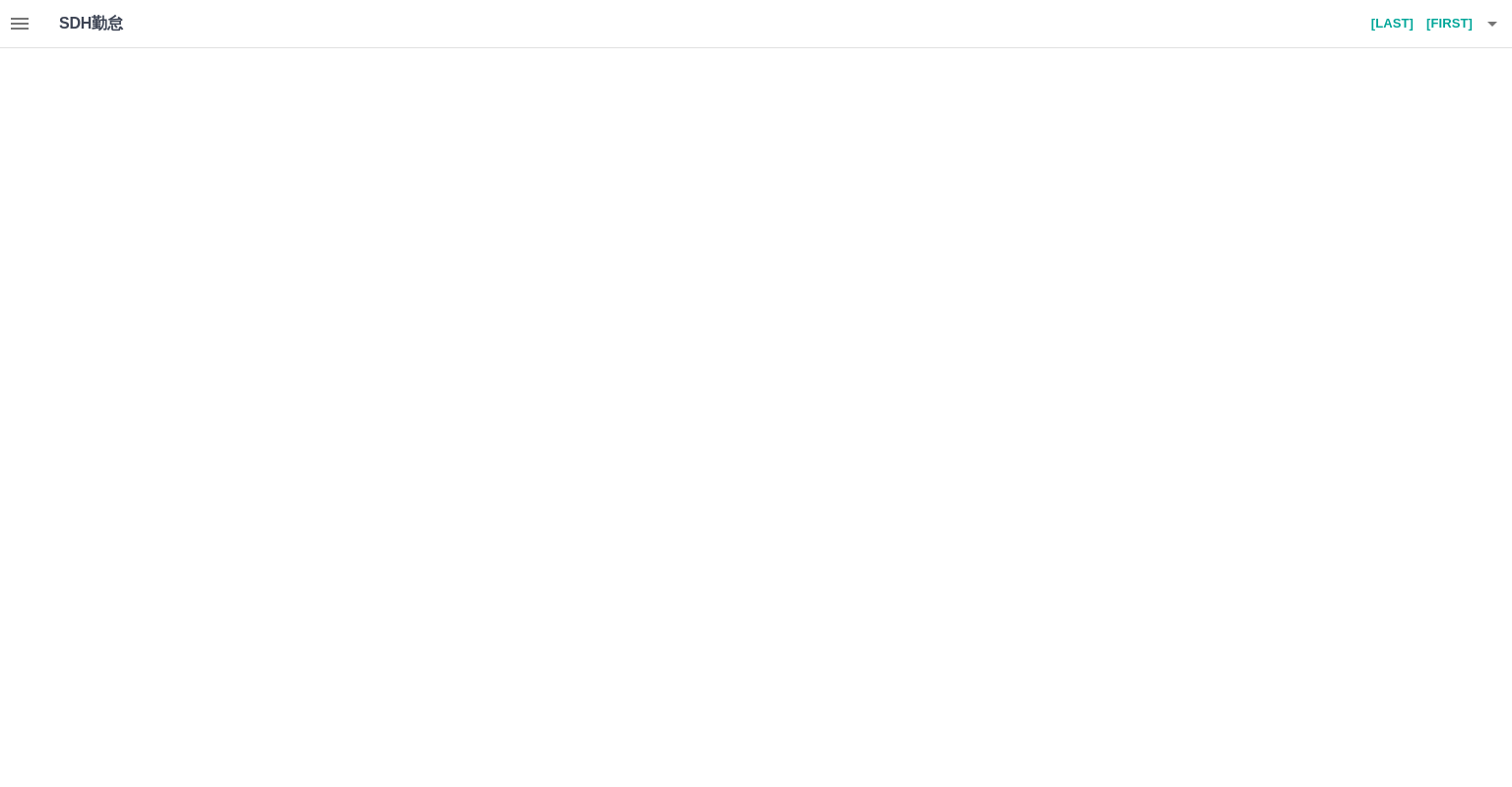 scroll, scrollTop: 0, scrollLeft: 0, axis: both 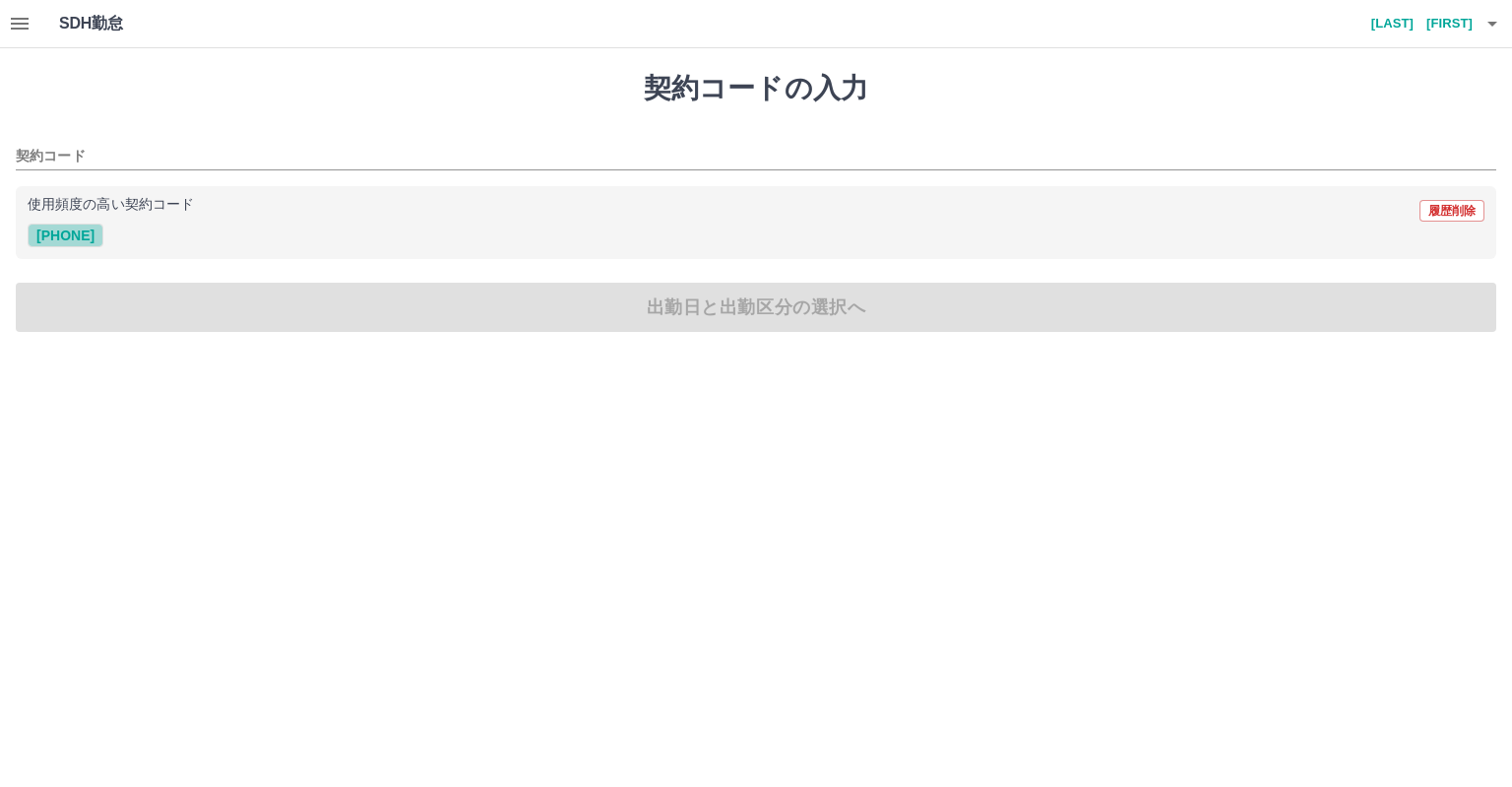 click on "[PHONE]" at bounding box center [65, 235] 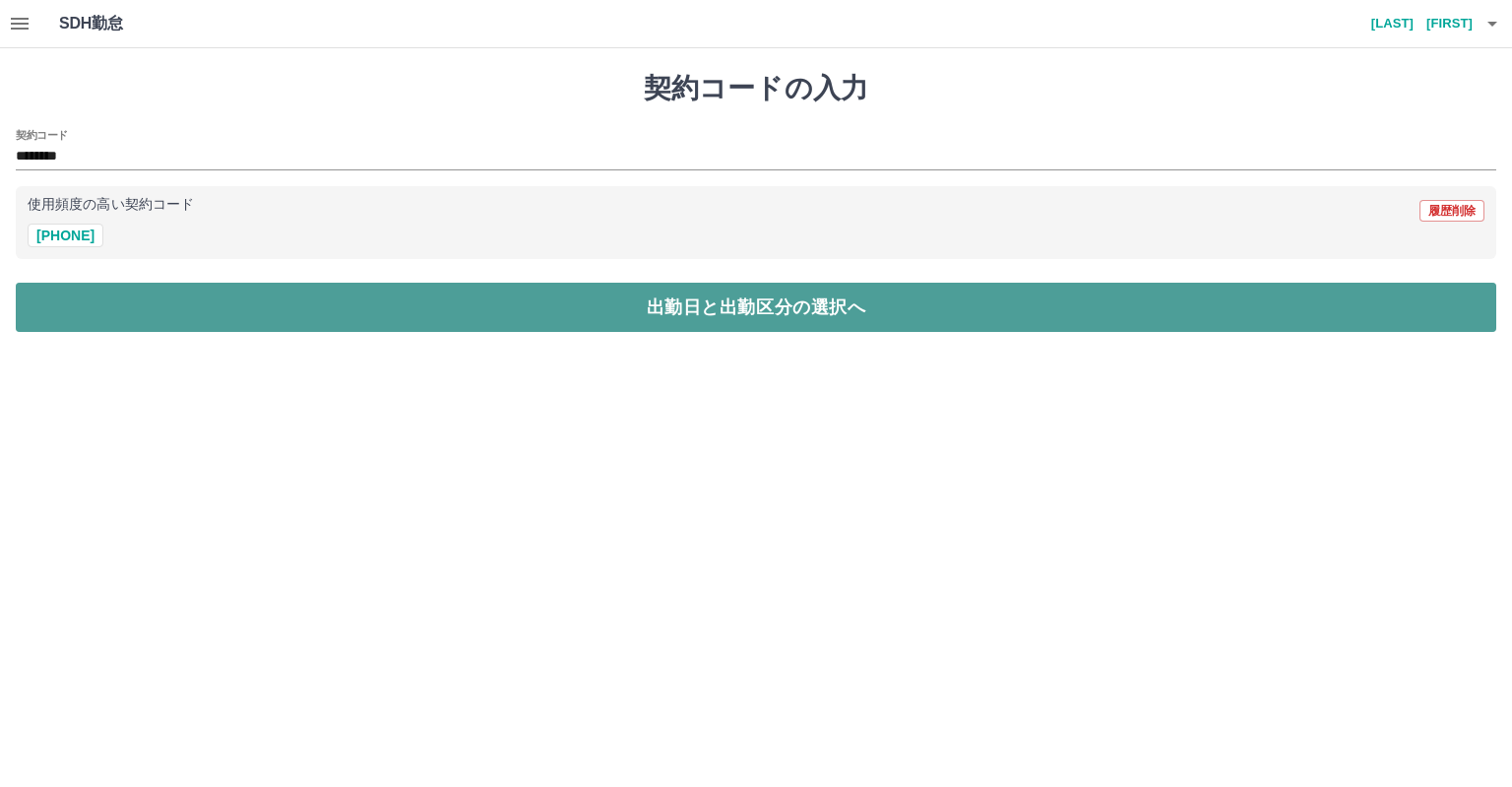 click on "出勤日と出勤区分の選択へ" at bounding box center [756, 307] 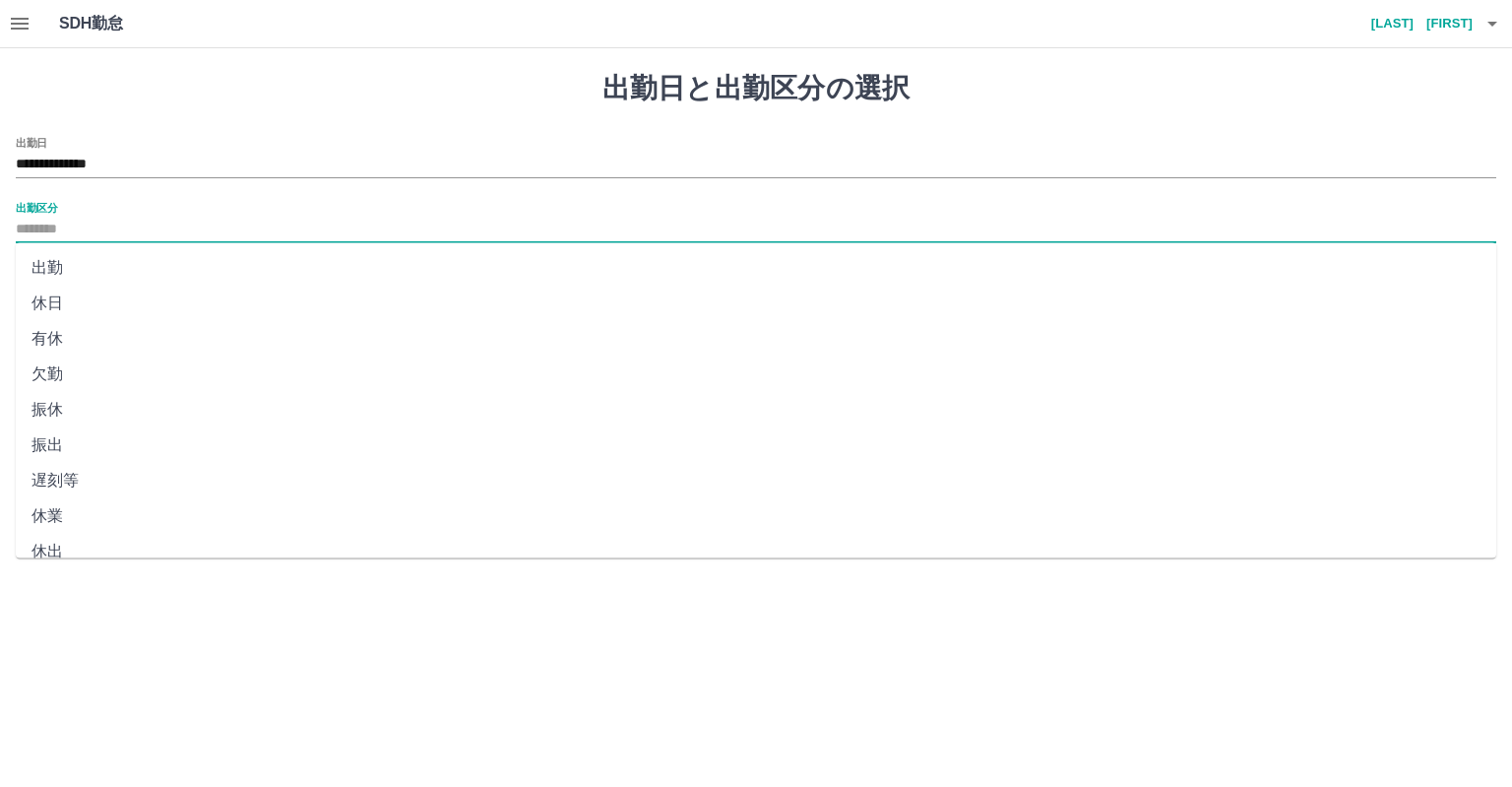 click on "出勤区分" at bounding box center (756, 230) 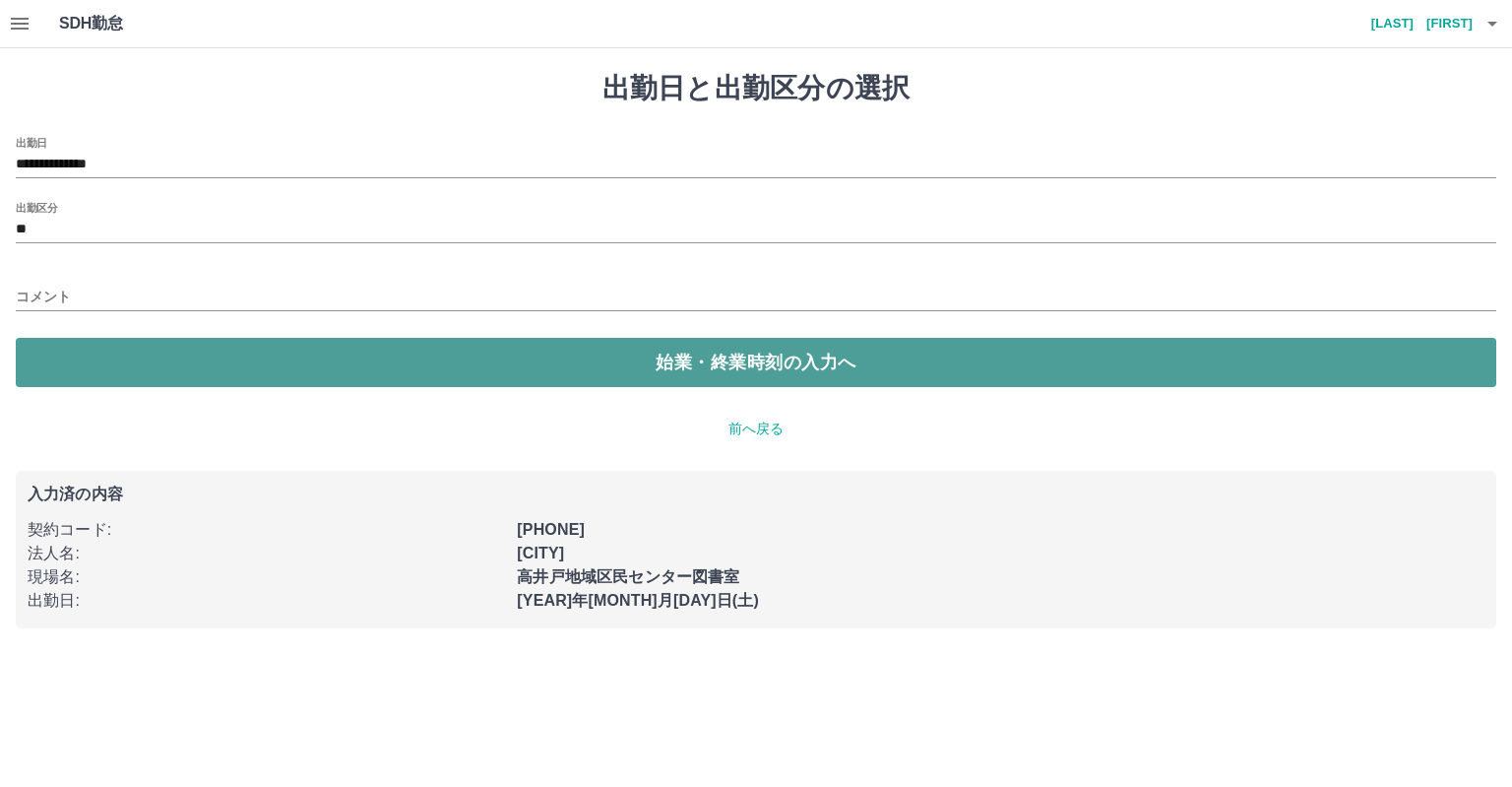 click on "始業・終業時刻の入力へ" at bounding box center (756, 362) 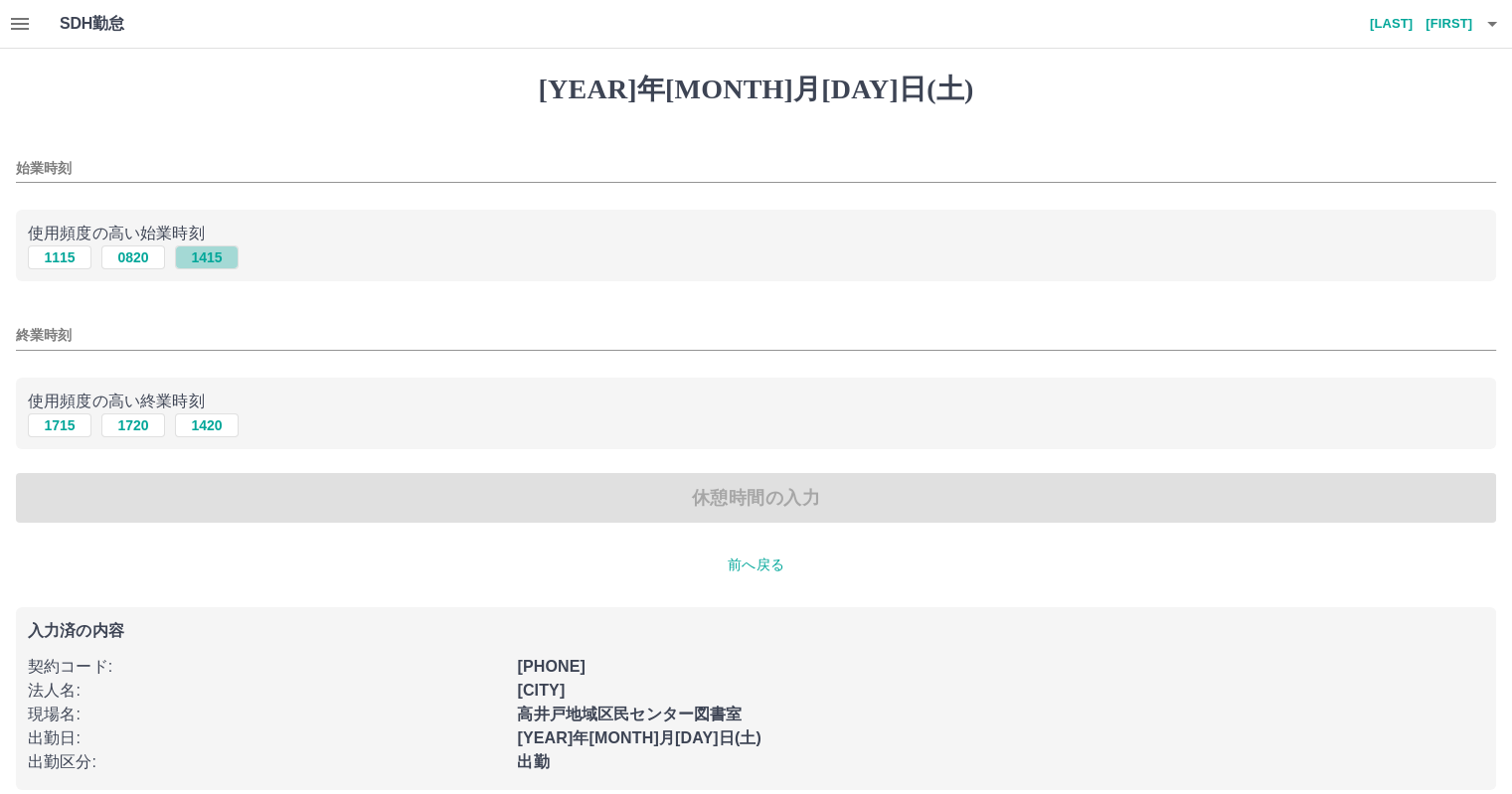 click on "1415" at bounding box center (207, 257) 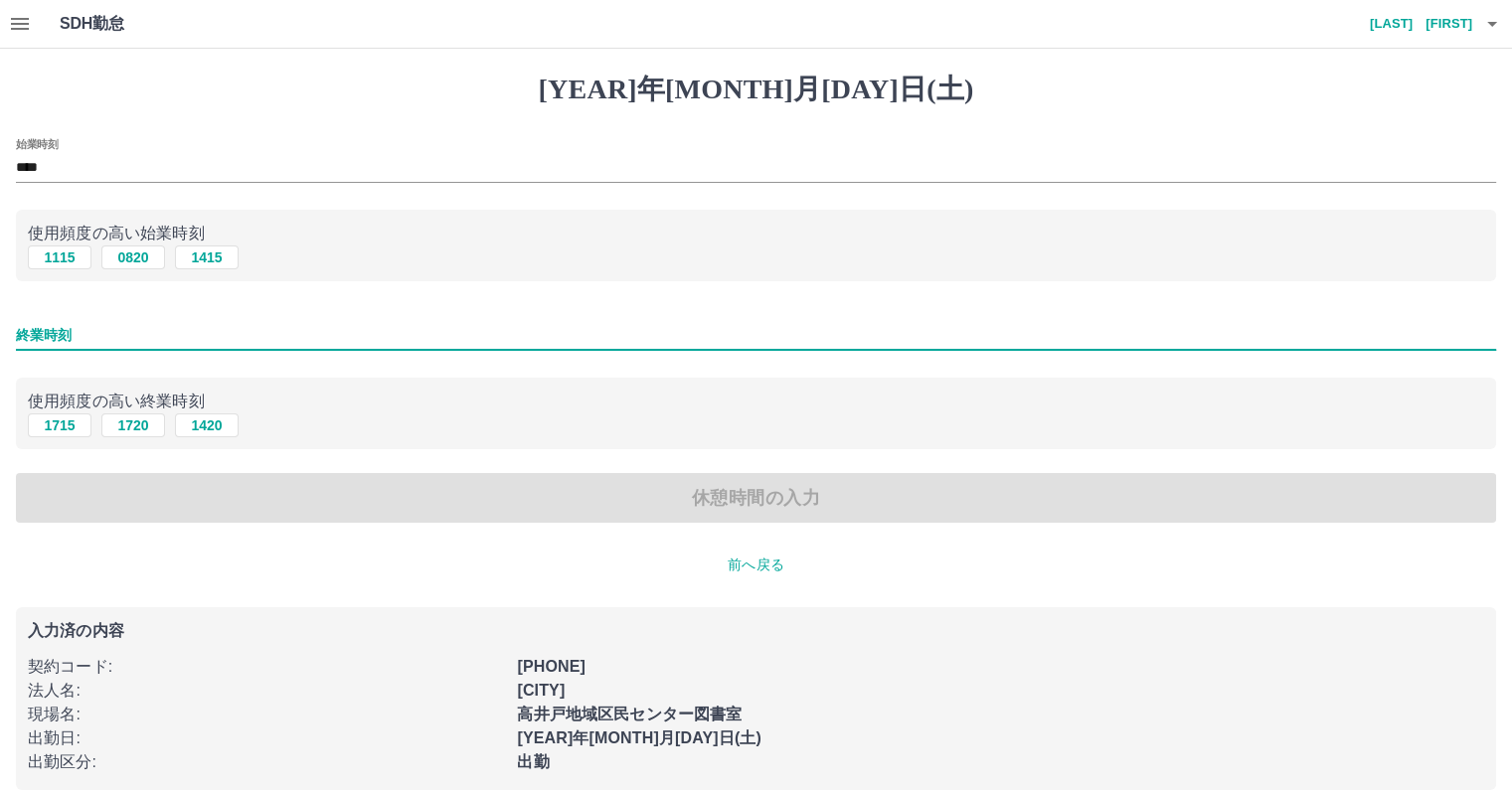 click on "終業時刻" at bounding box center (756, 335) 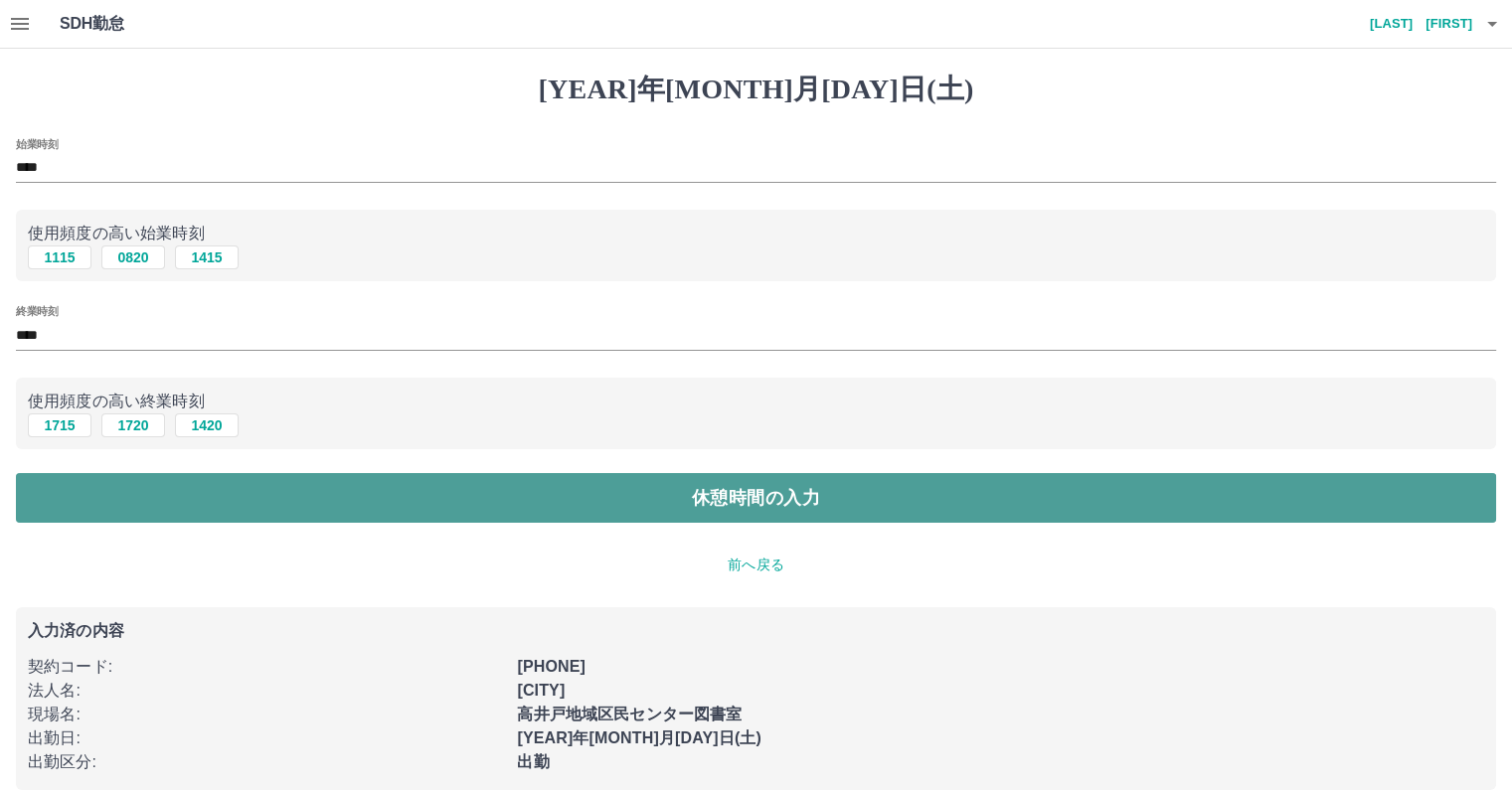 click on "休憩時間の入力" at bounding box center (756, 498) 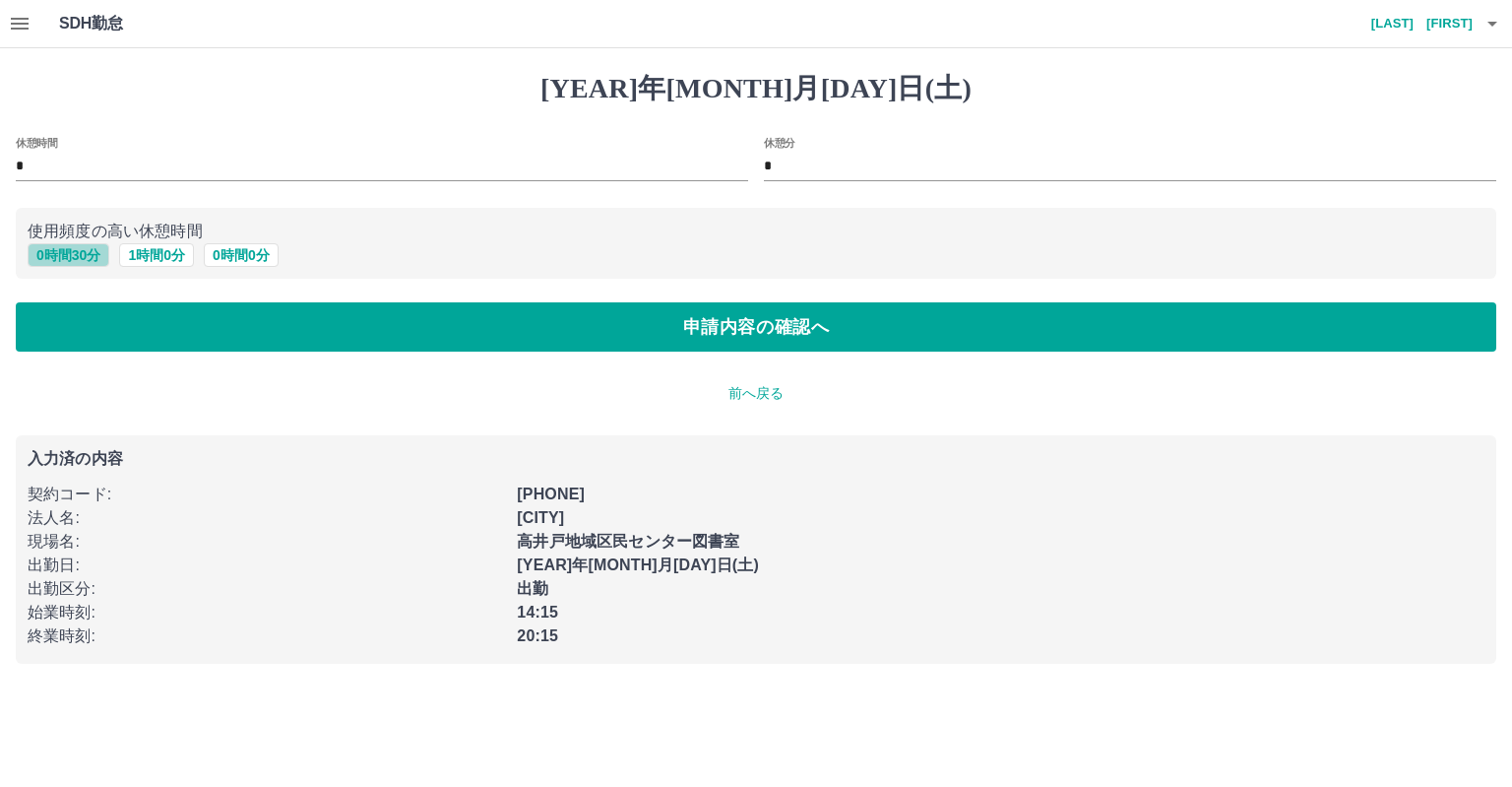click on "0 時間 30 分" at bounding box center (68, 255) 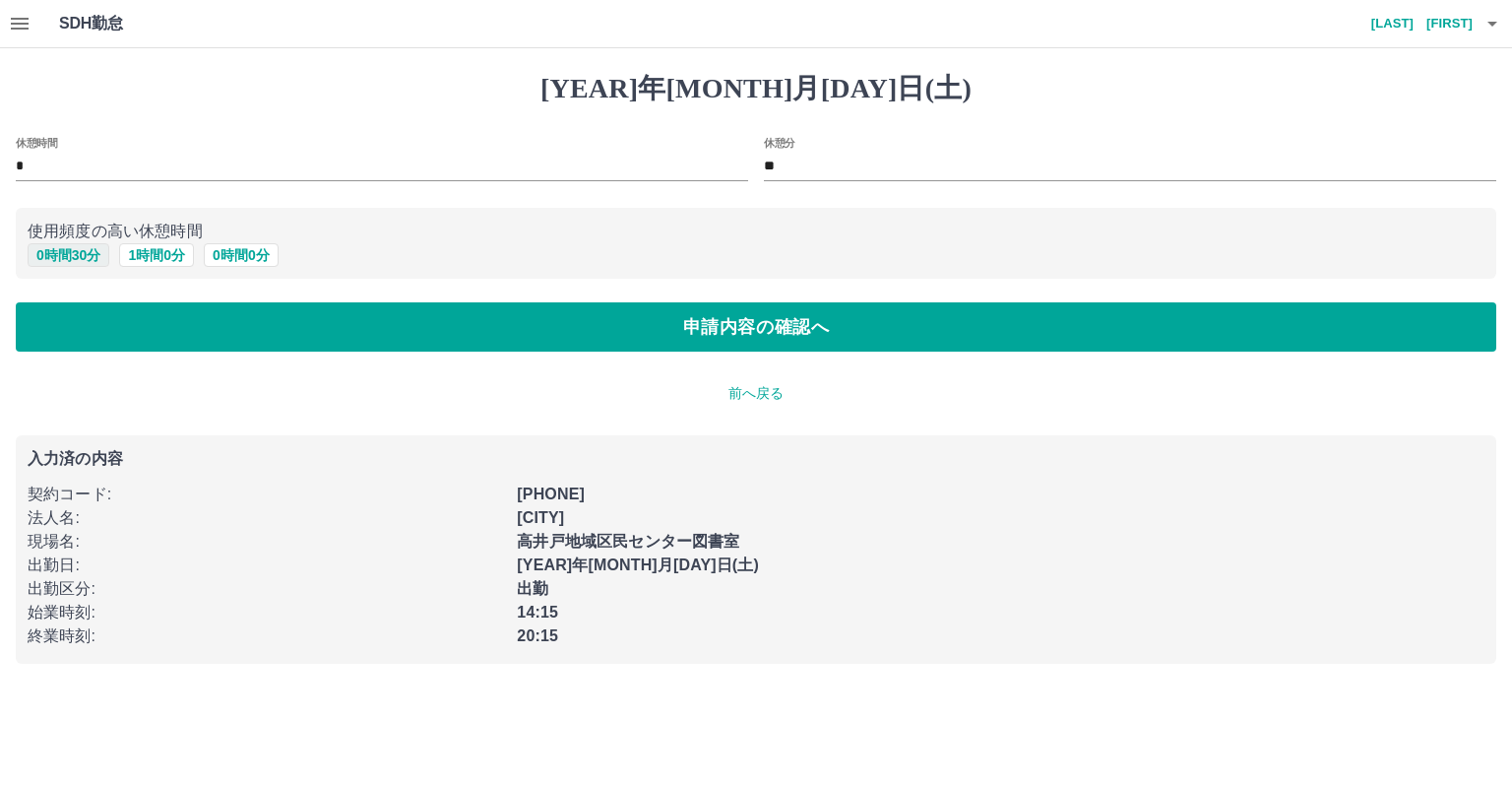 click on "0 時間 30 分" at bounding box center [68, 255] 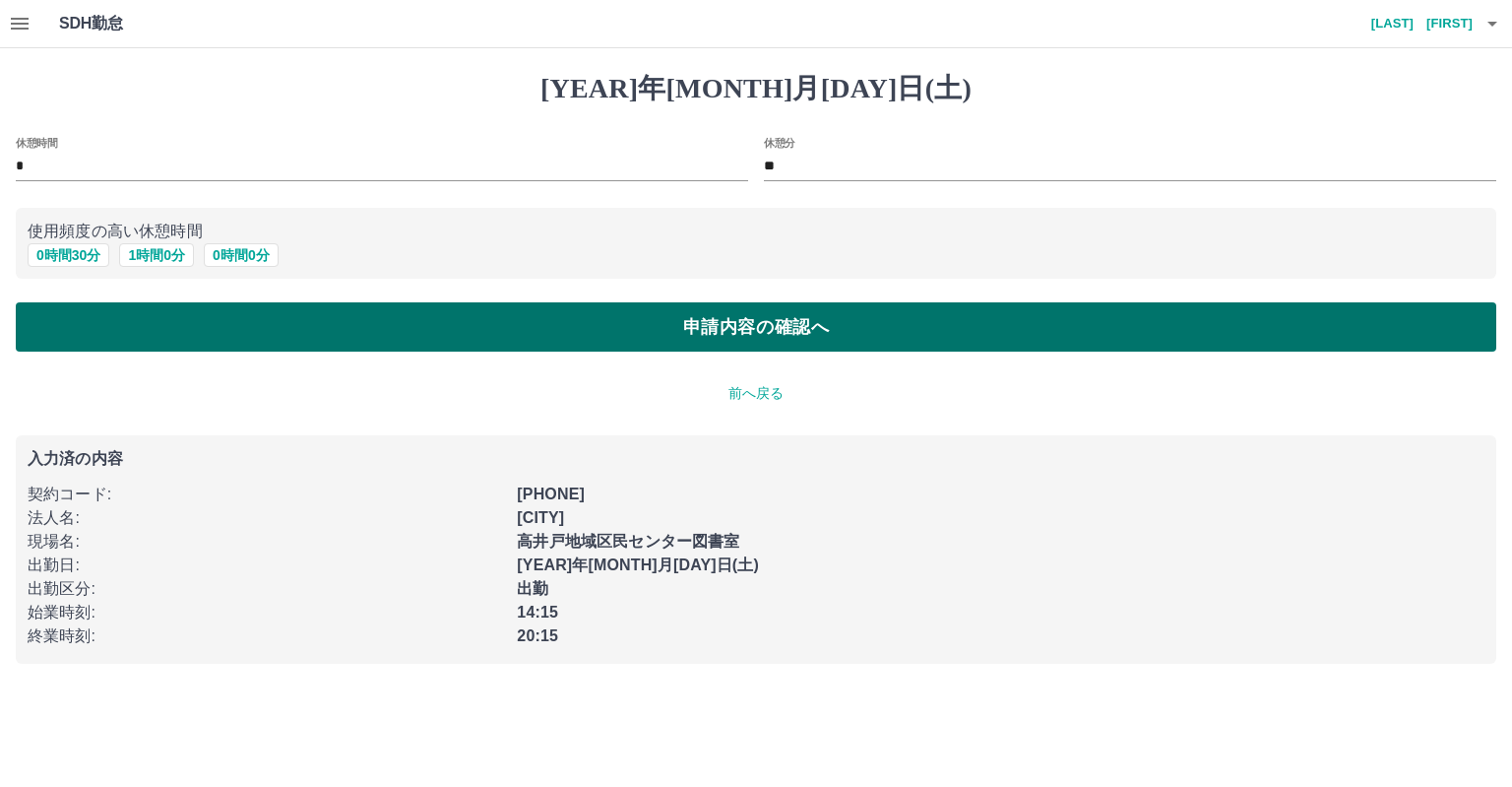 click on "申請内容の確認へ" at bounding box center (756, 327) 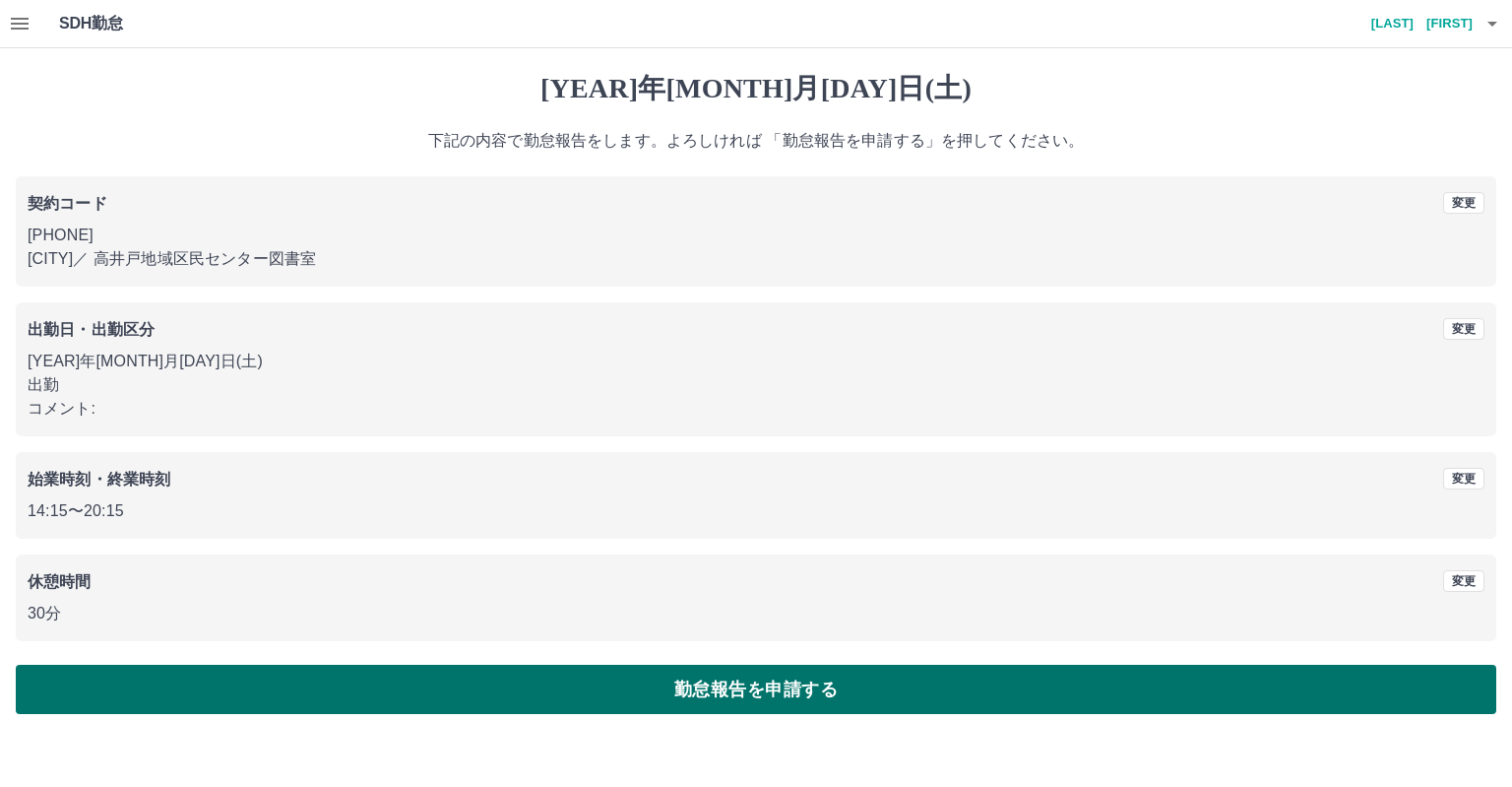 click on "勤怠報告を申請する" at bounding box center (756, 689) 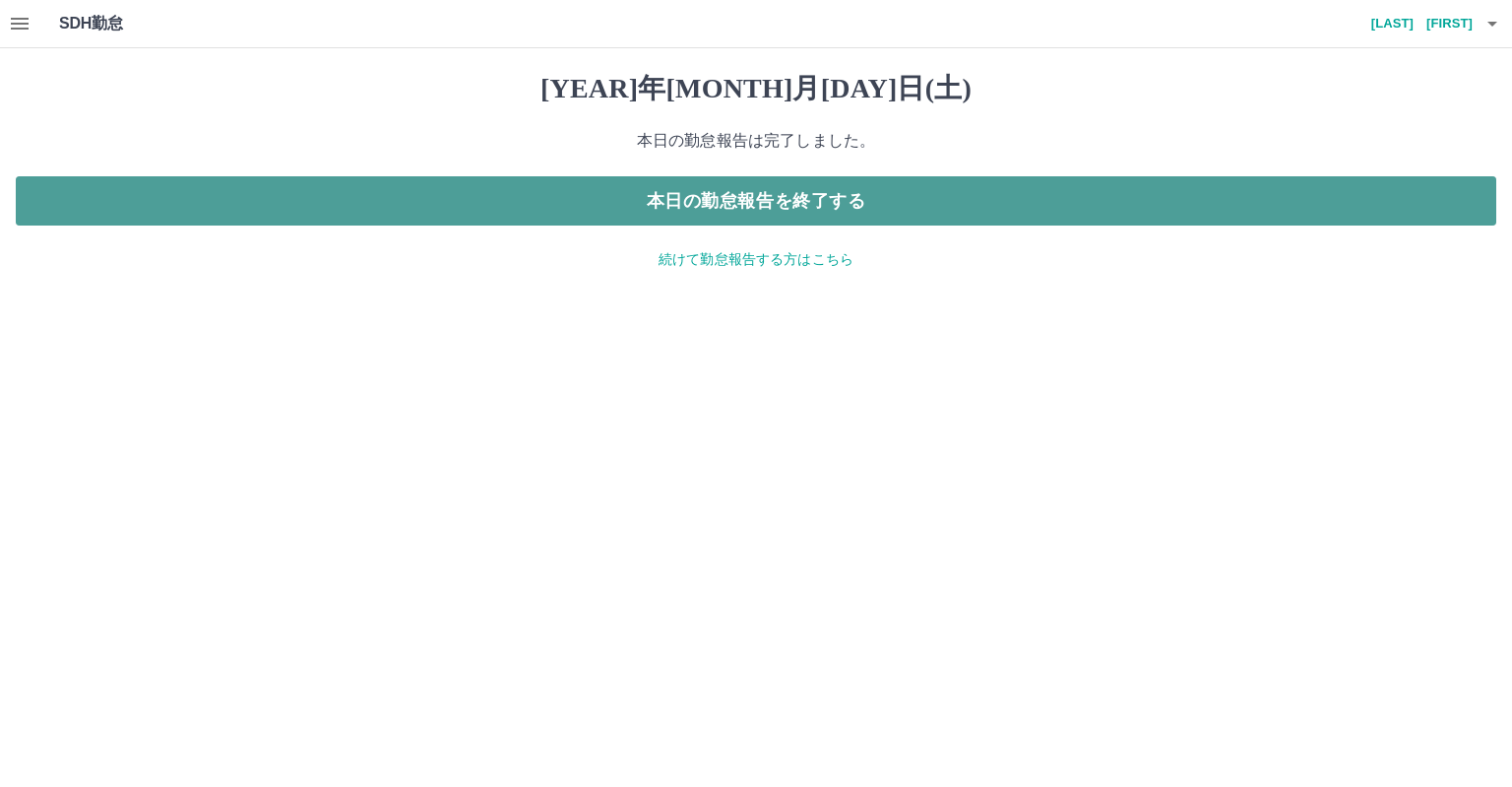 click on "本日の勤怠報告を終了する" at bounding box center [756, 201] 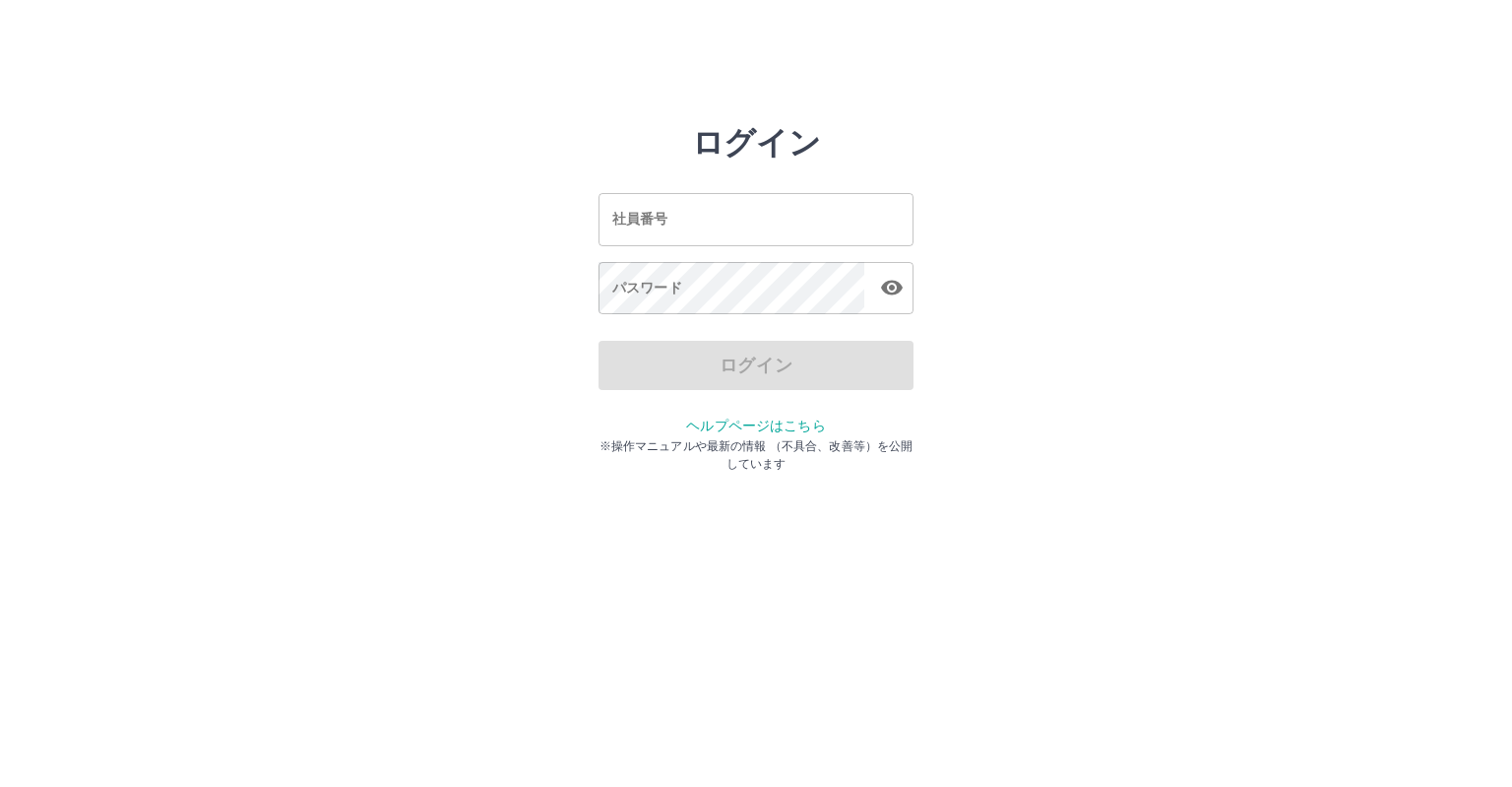 scroll, scrollTop: 0, scrollLeft: 0, axis: both 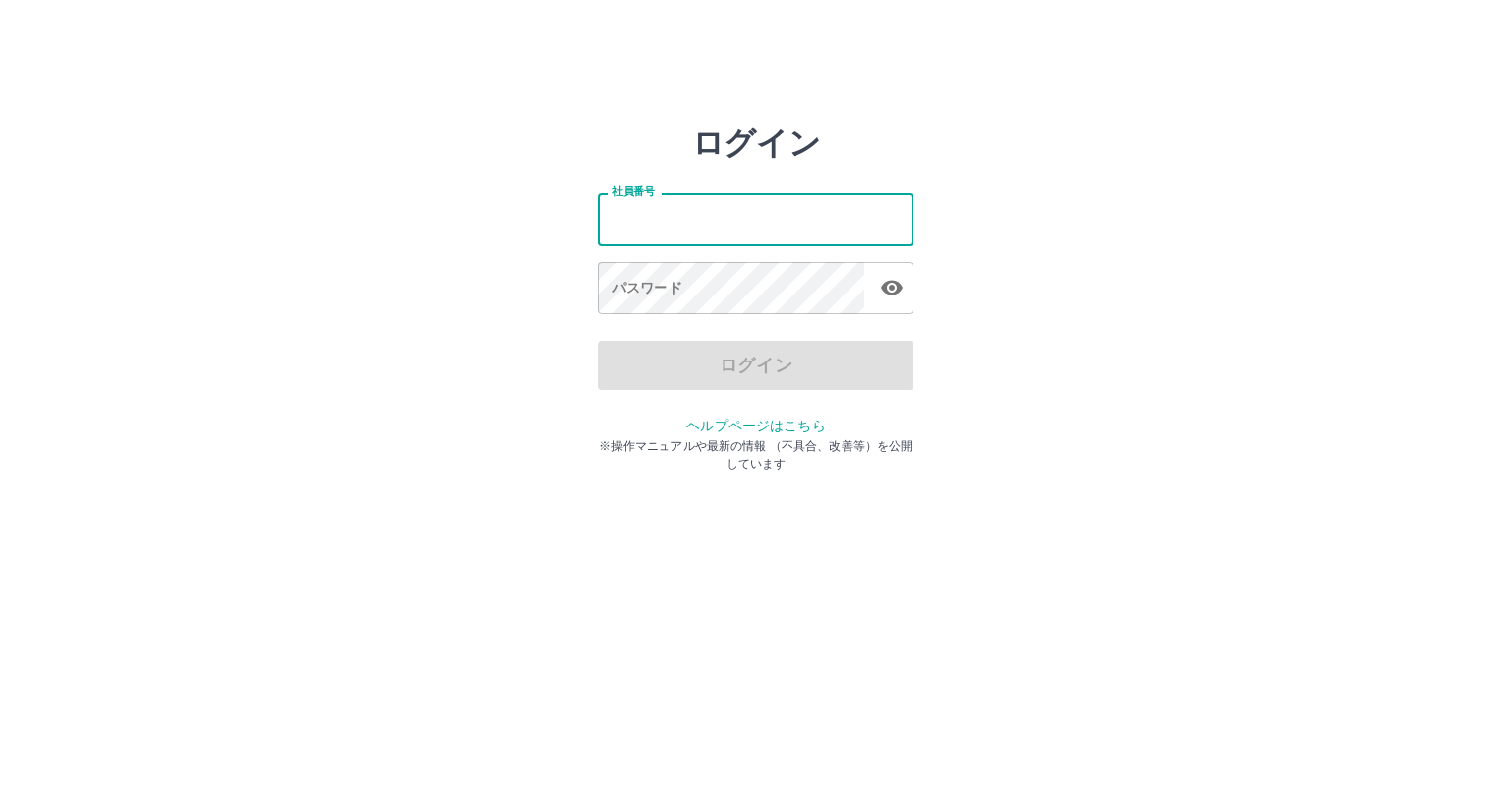 click on "社員番号" at bounding box center [756, 219] 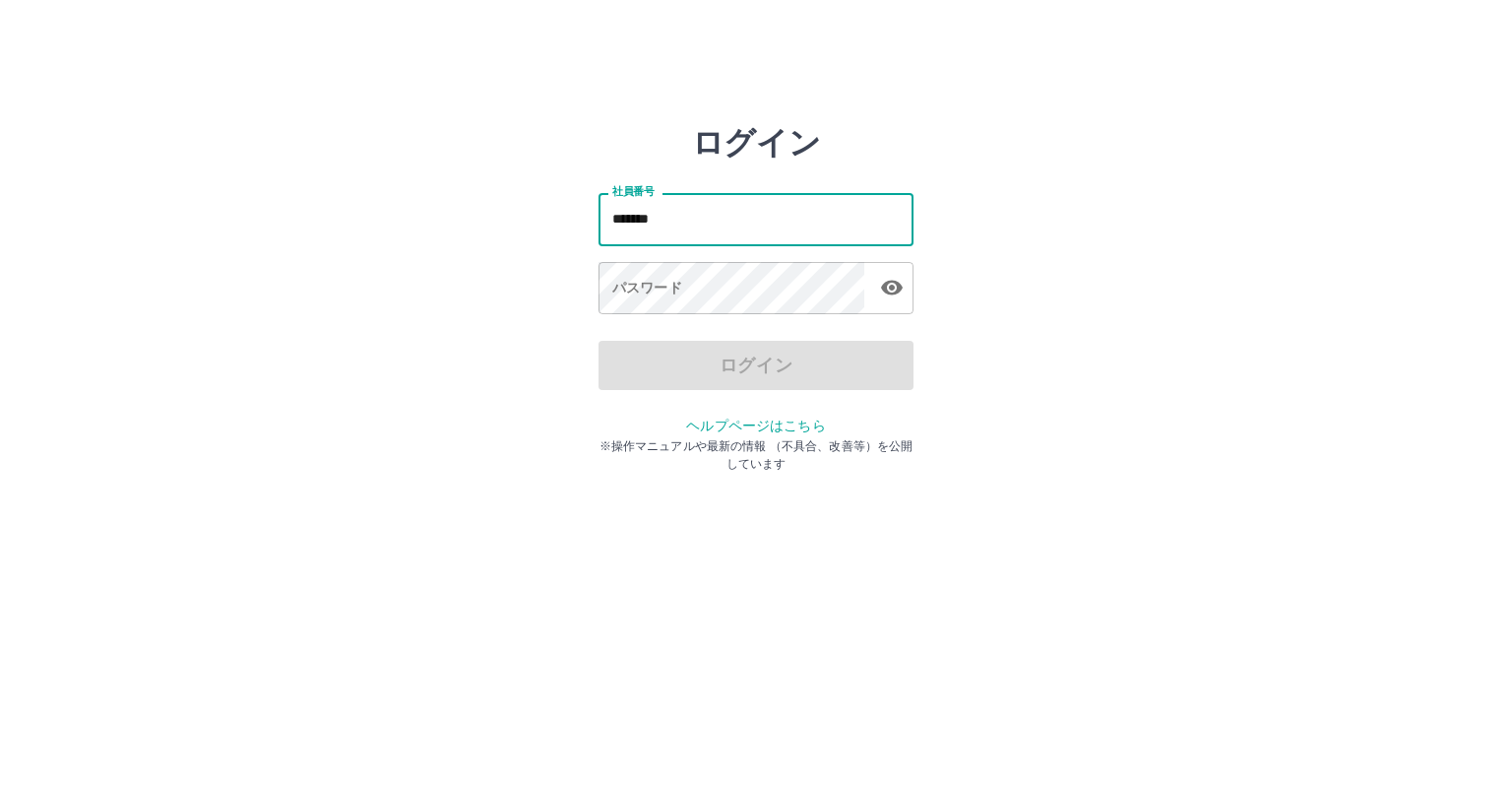 type on "*******" 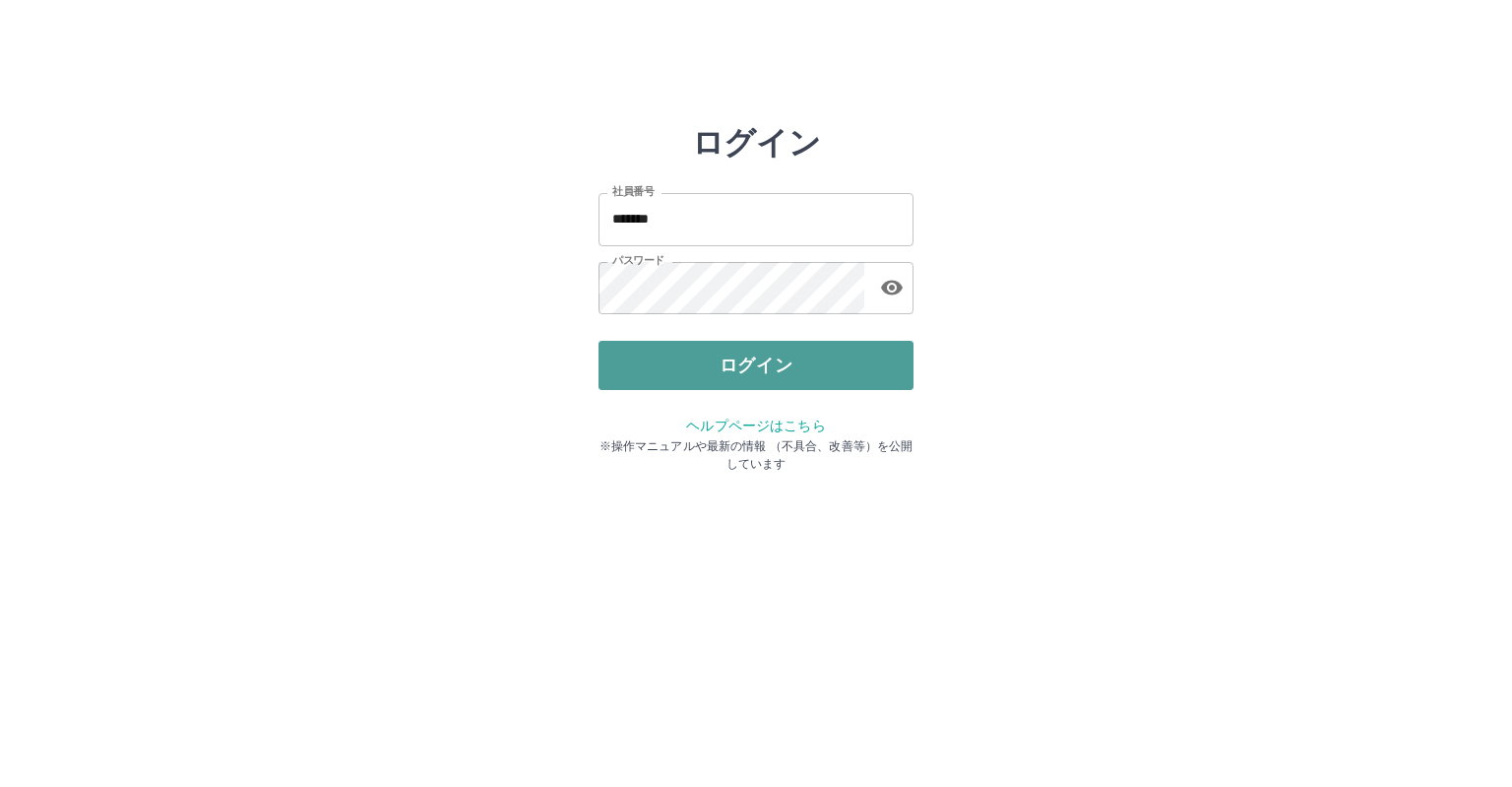 click on "ログイン" at bounding box center (756, 365) 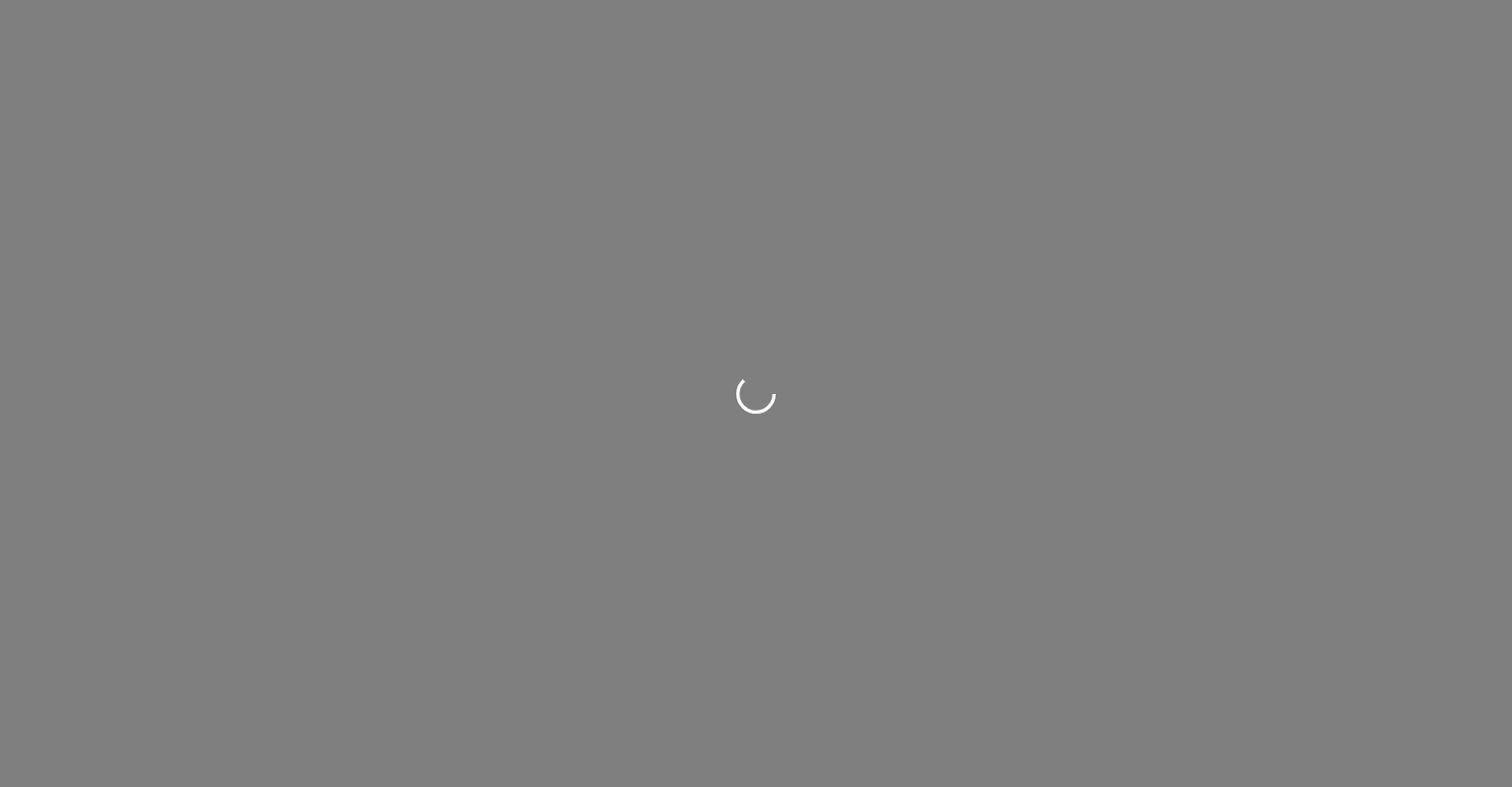scroll, scrollTop: 0, scrollLeft: 0, axis: both 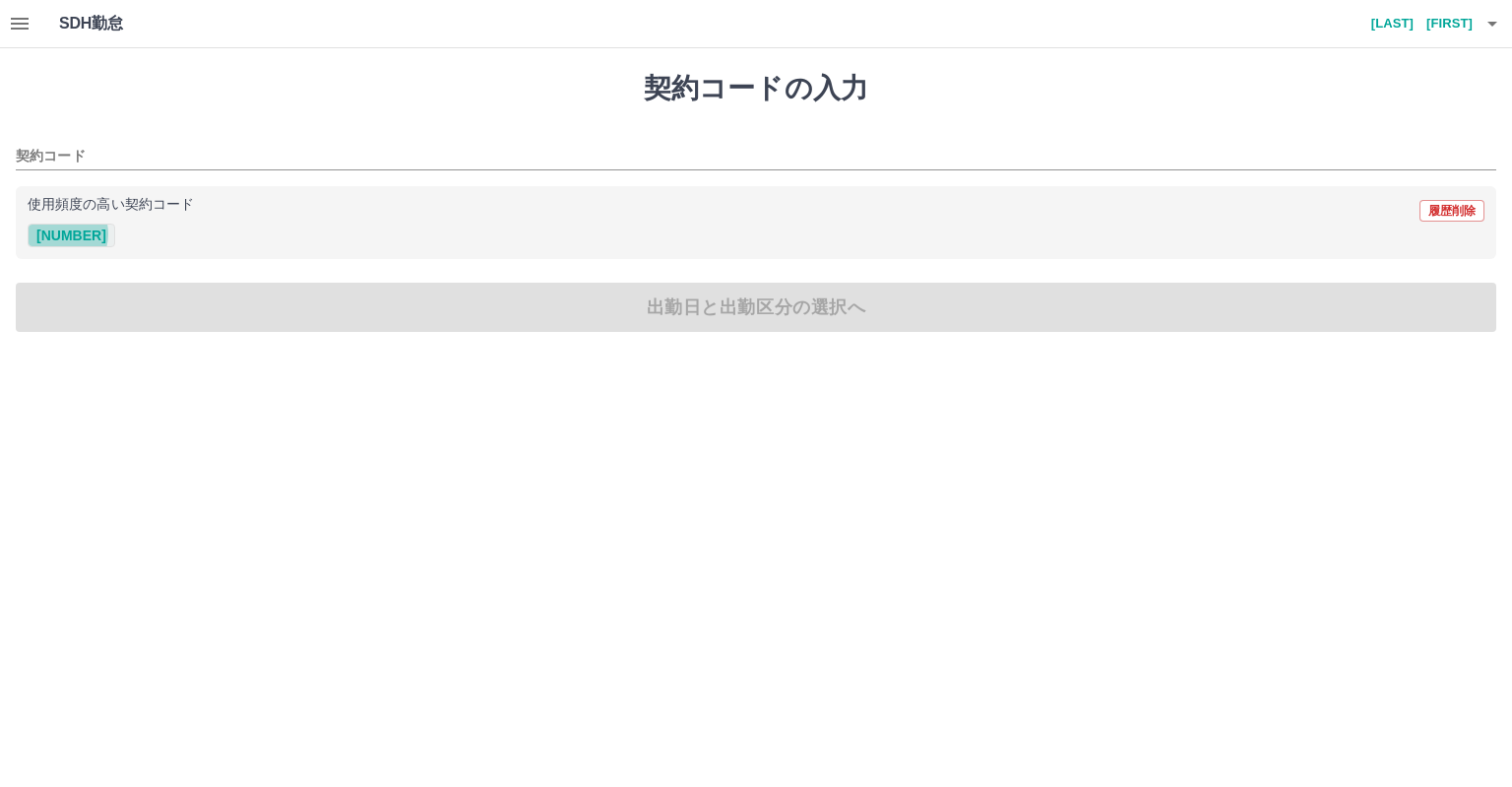 click on "37332003" at bounding box center (71, 235) 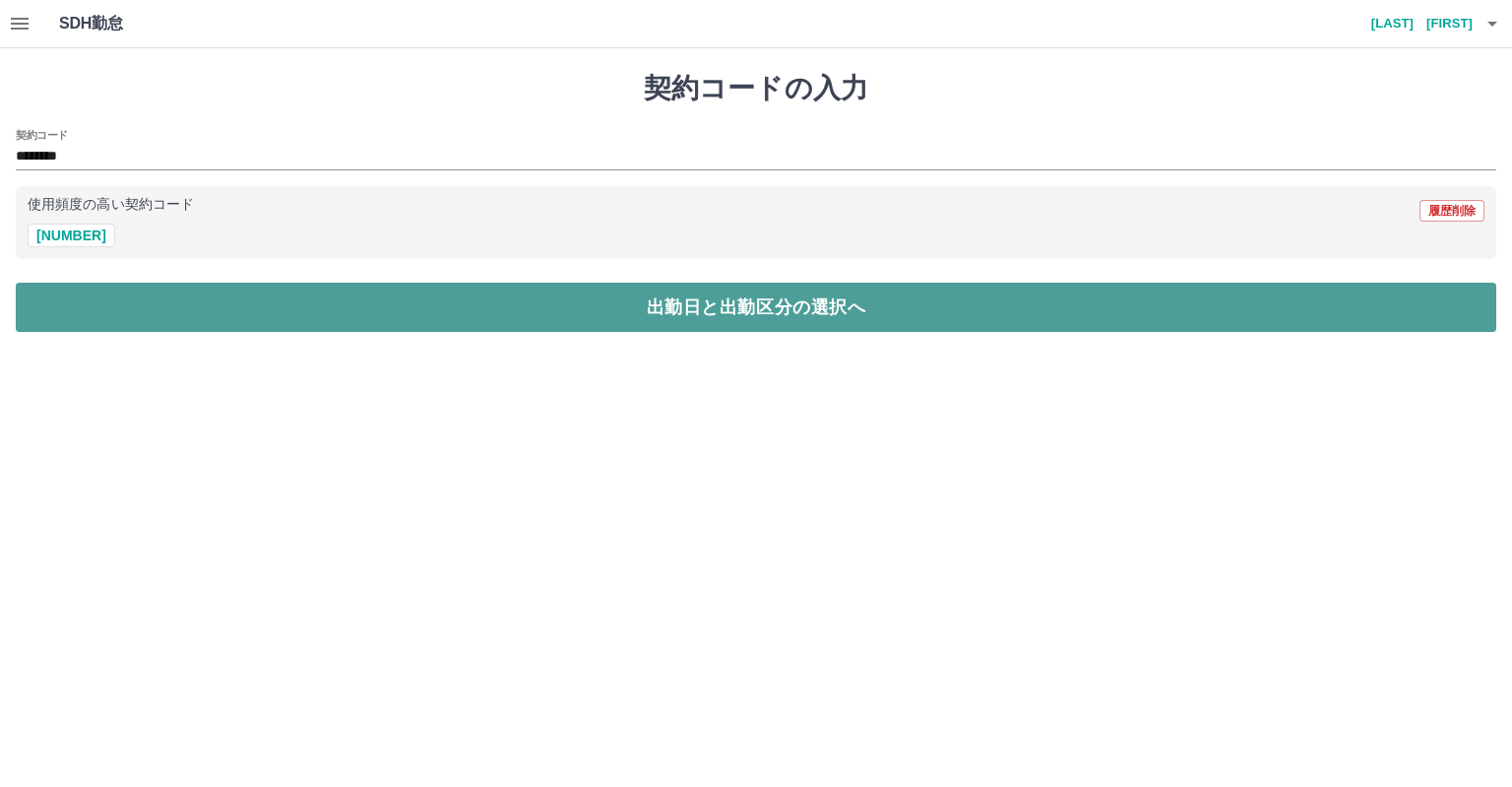 click on "出勤日と出勤区分の選択へ" at bounding box center (756, 307) 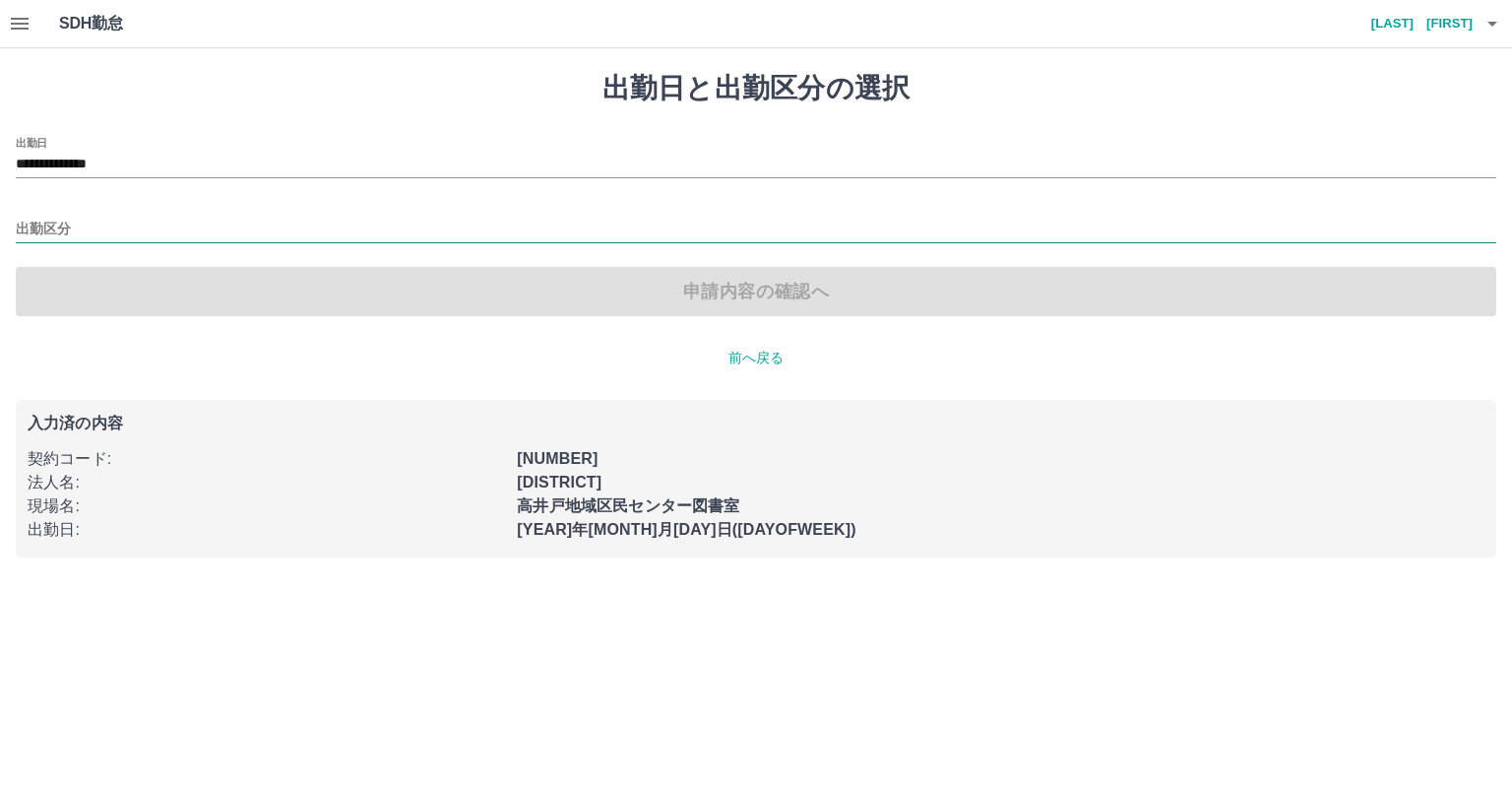 click on "出勤区分" at bounding box center (756, 230) 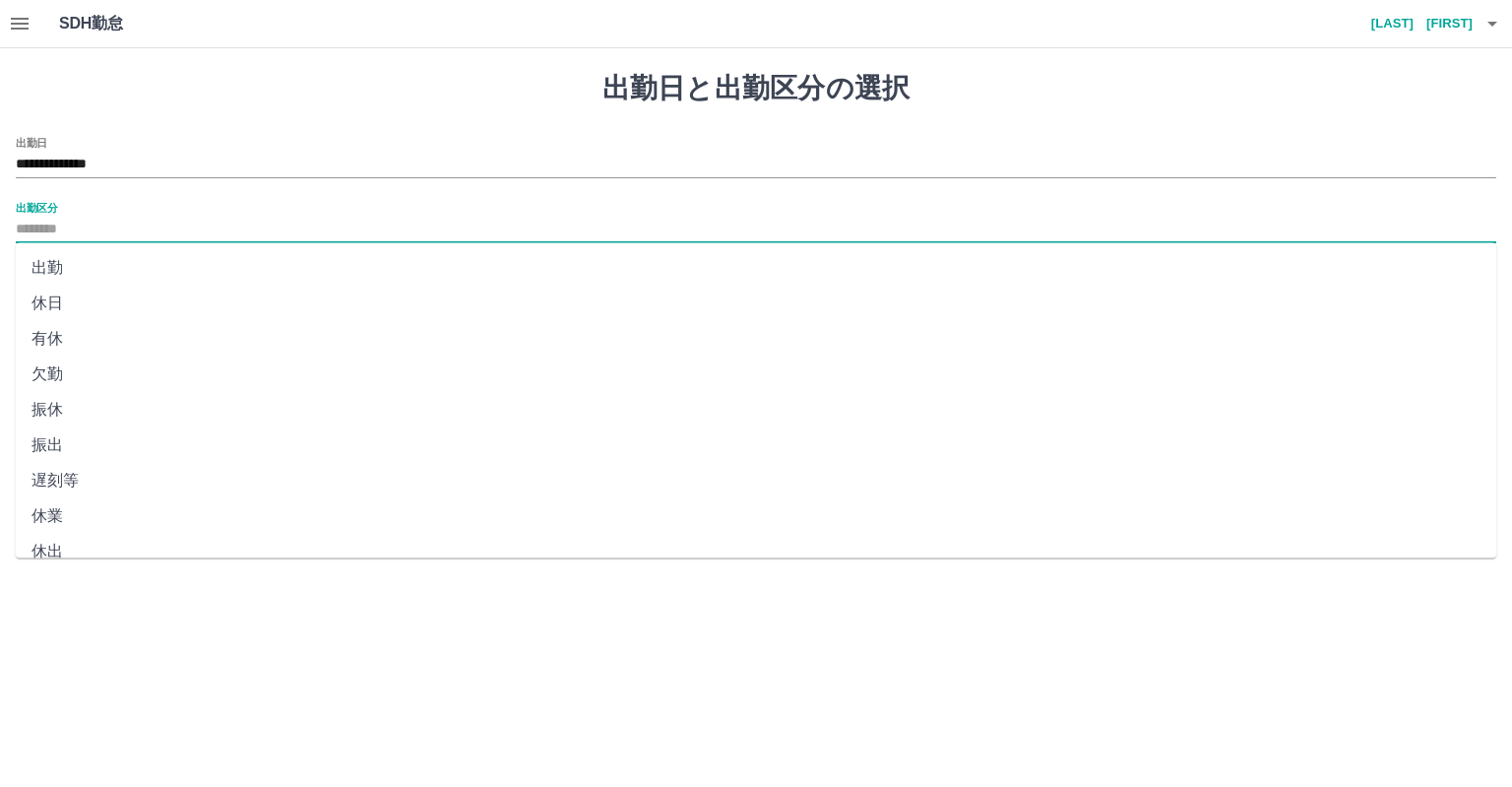 click on "出勤" at bounding box center (756, 268) 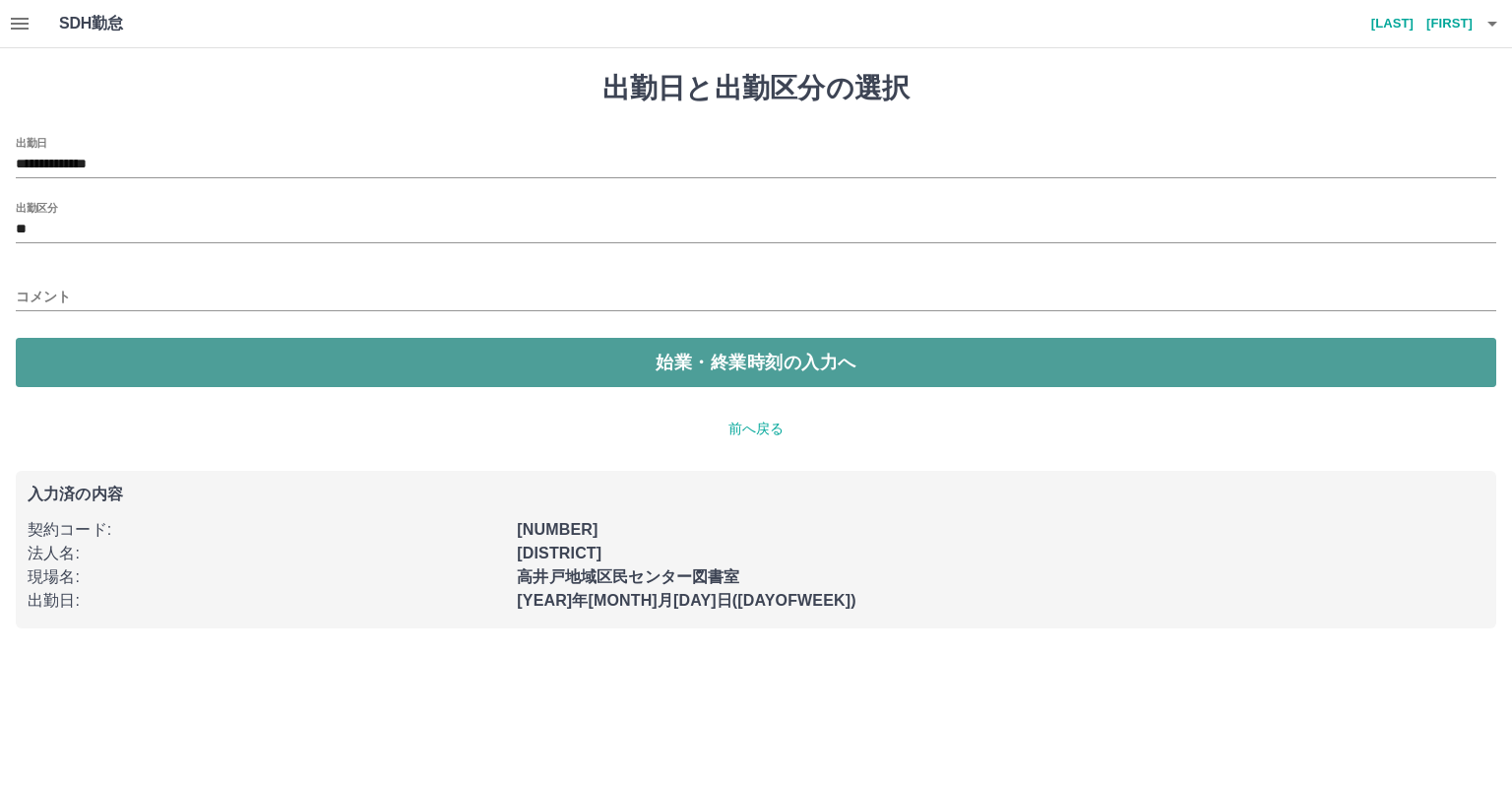 click on "始業・終業時刻の入力へ" at bounding box center [756, 362] 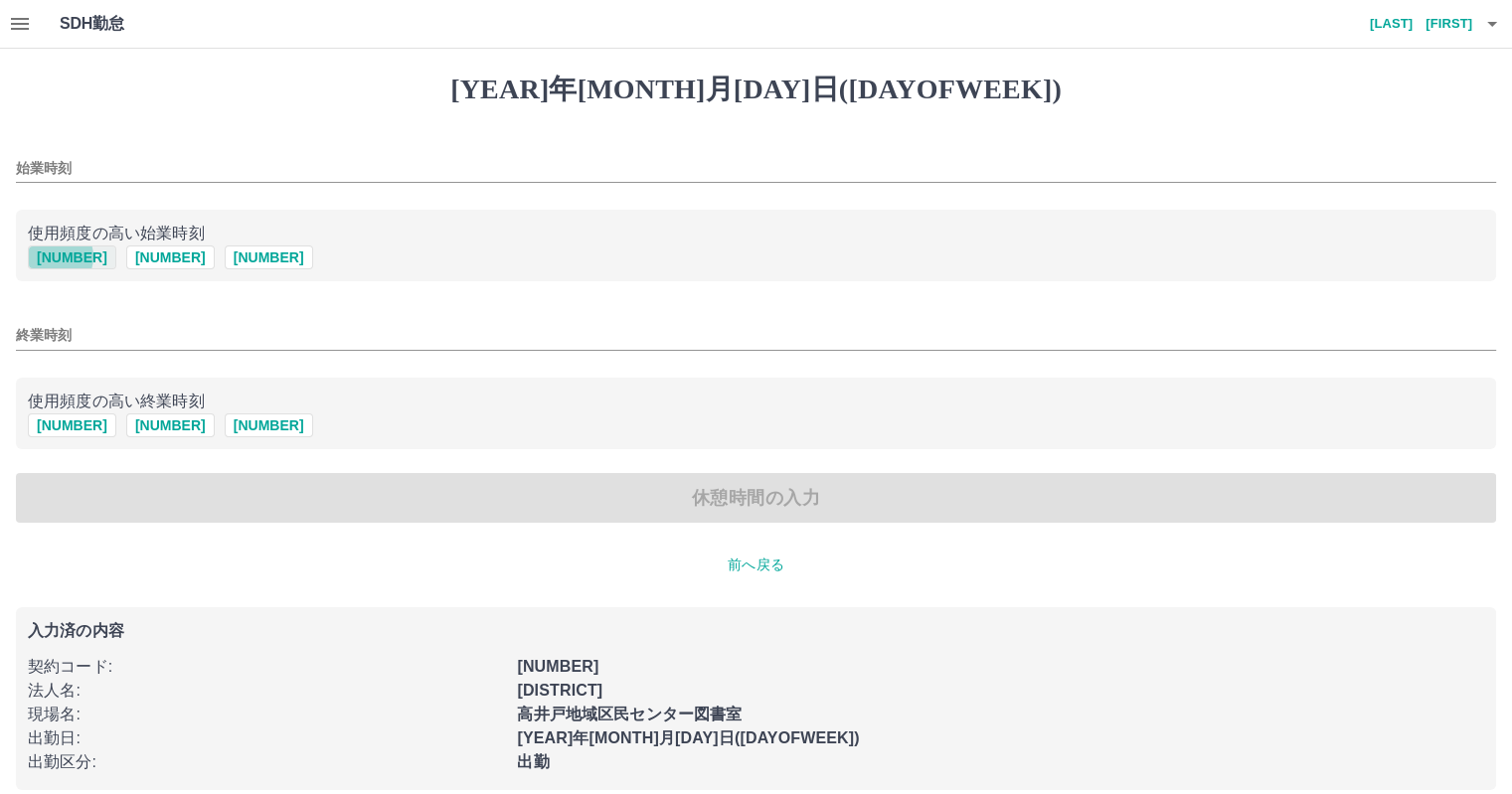 click on "1415" at bounding box center (72, 257) 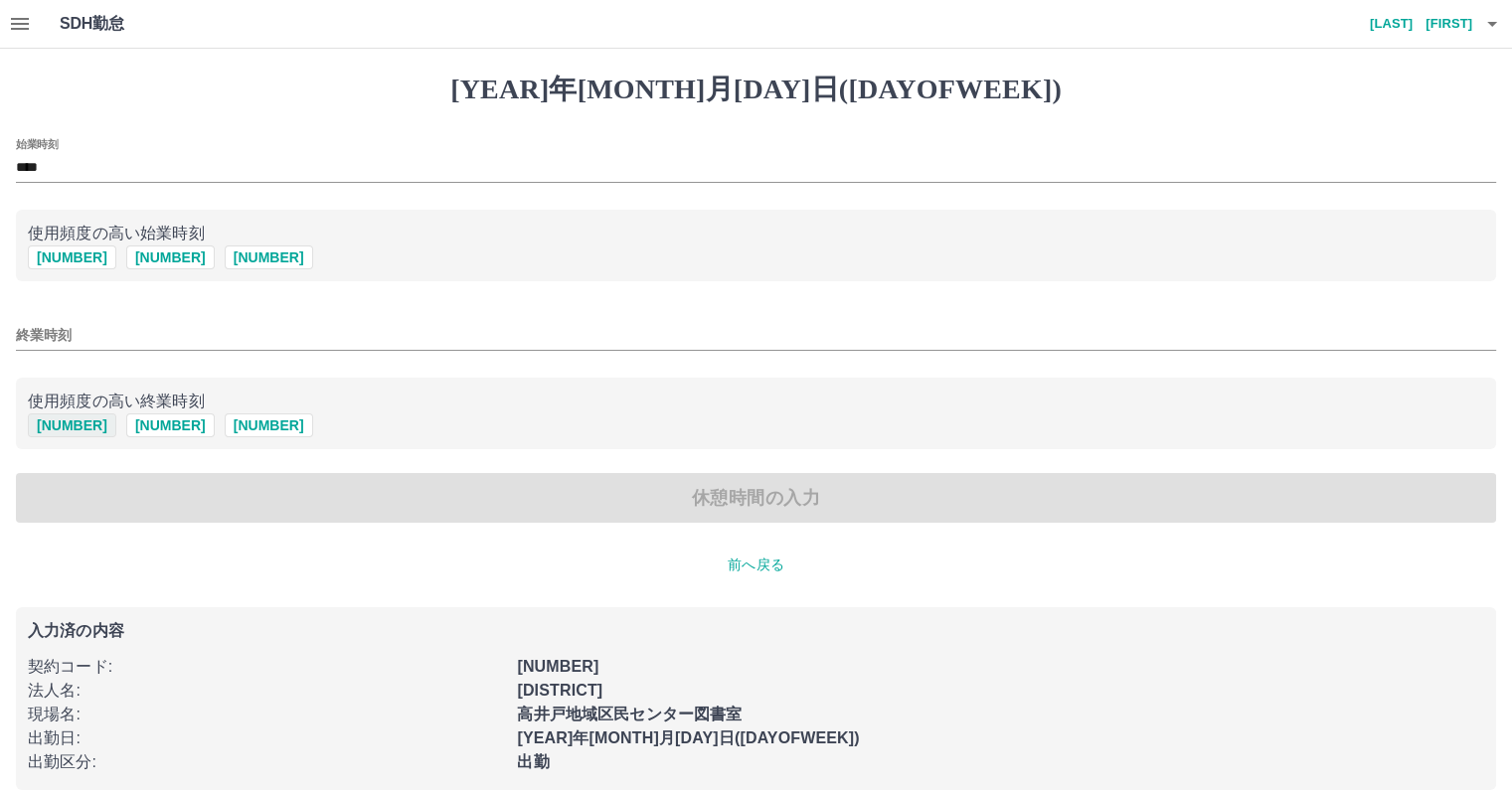 click on "2015" at bounding box center [72, 425] 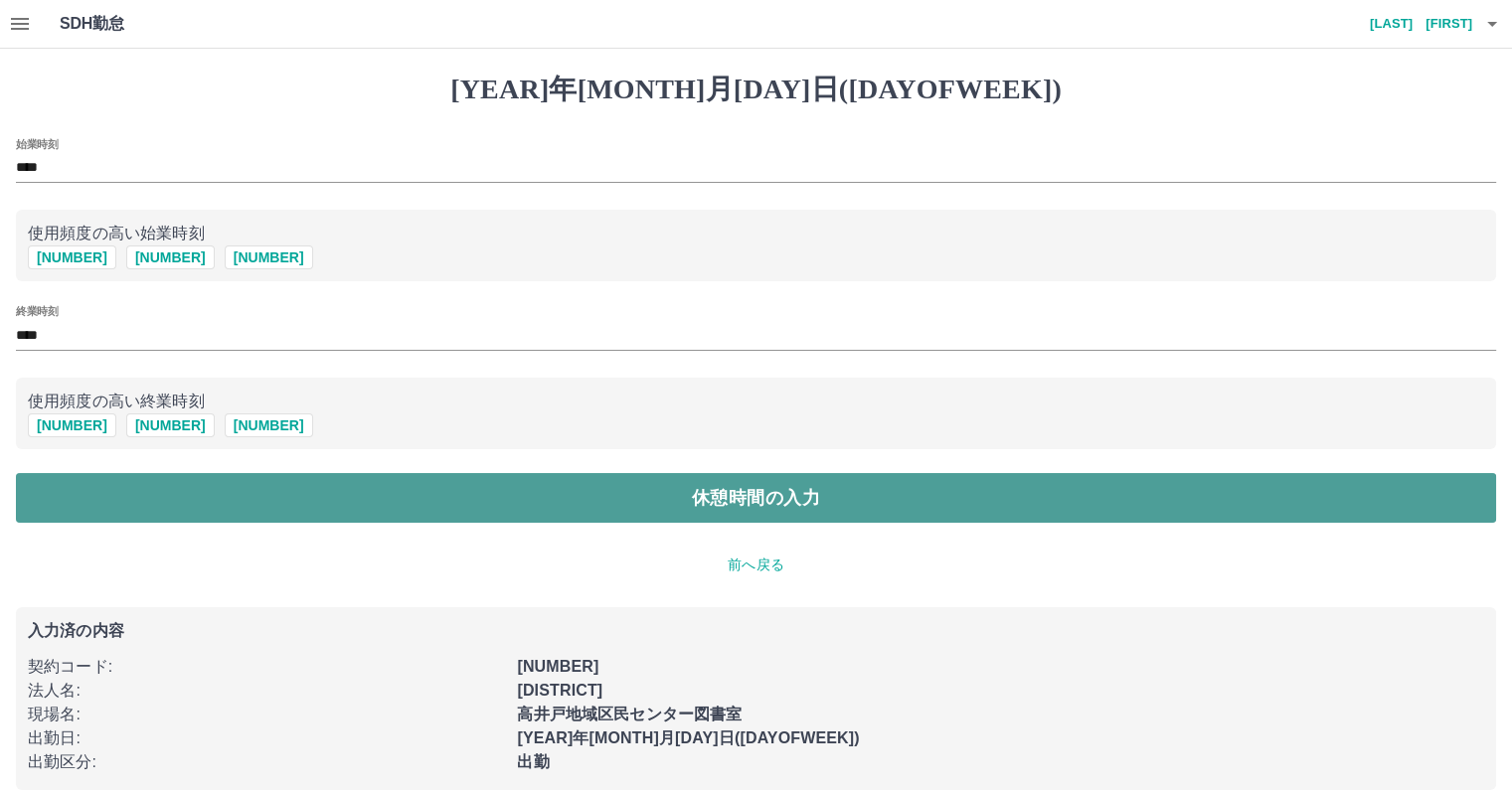 click on "休憩時間の入力" at bounding box center (756, 498) 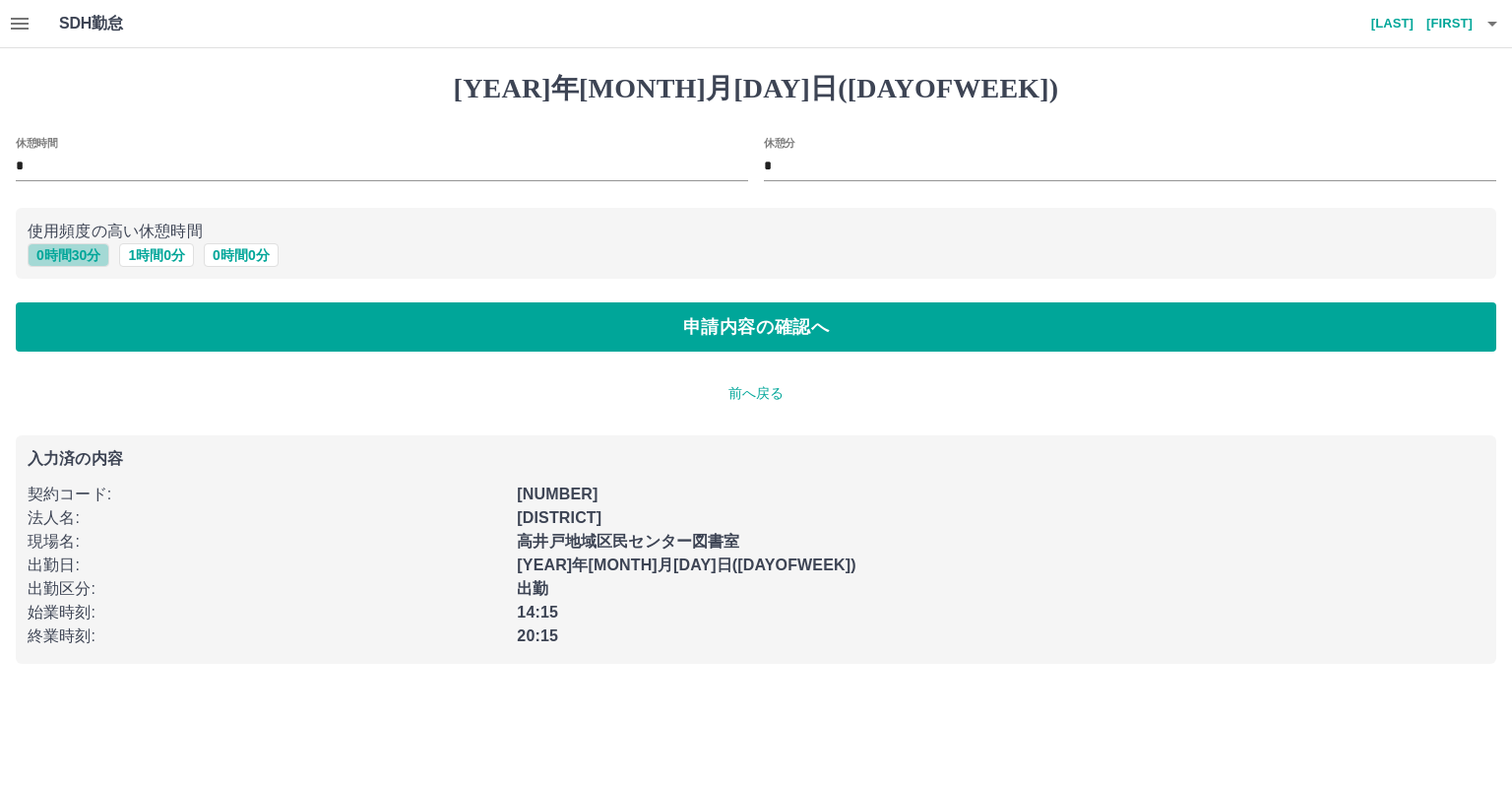 click on "0 時間 30 分" at bounding box center (68, 255) 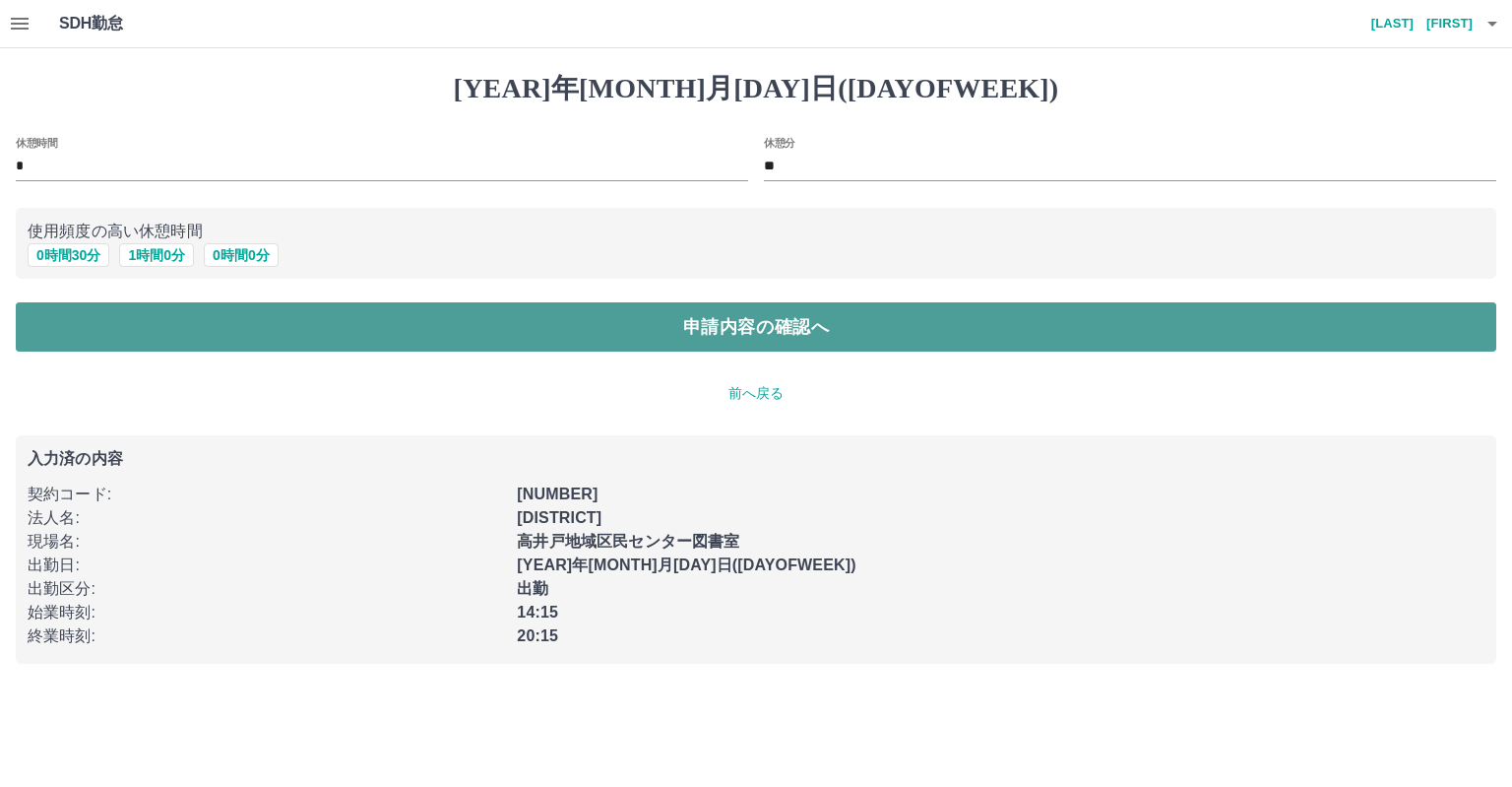 click on "申請内容の確認へ" at bounding box center [756, 327] 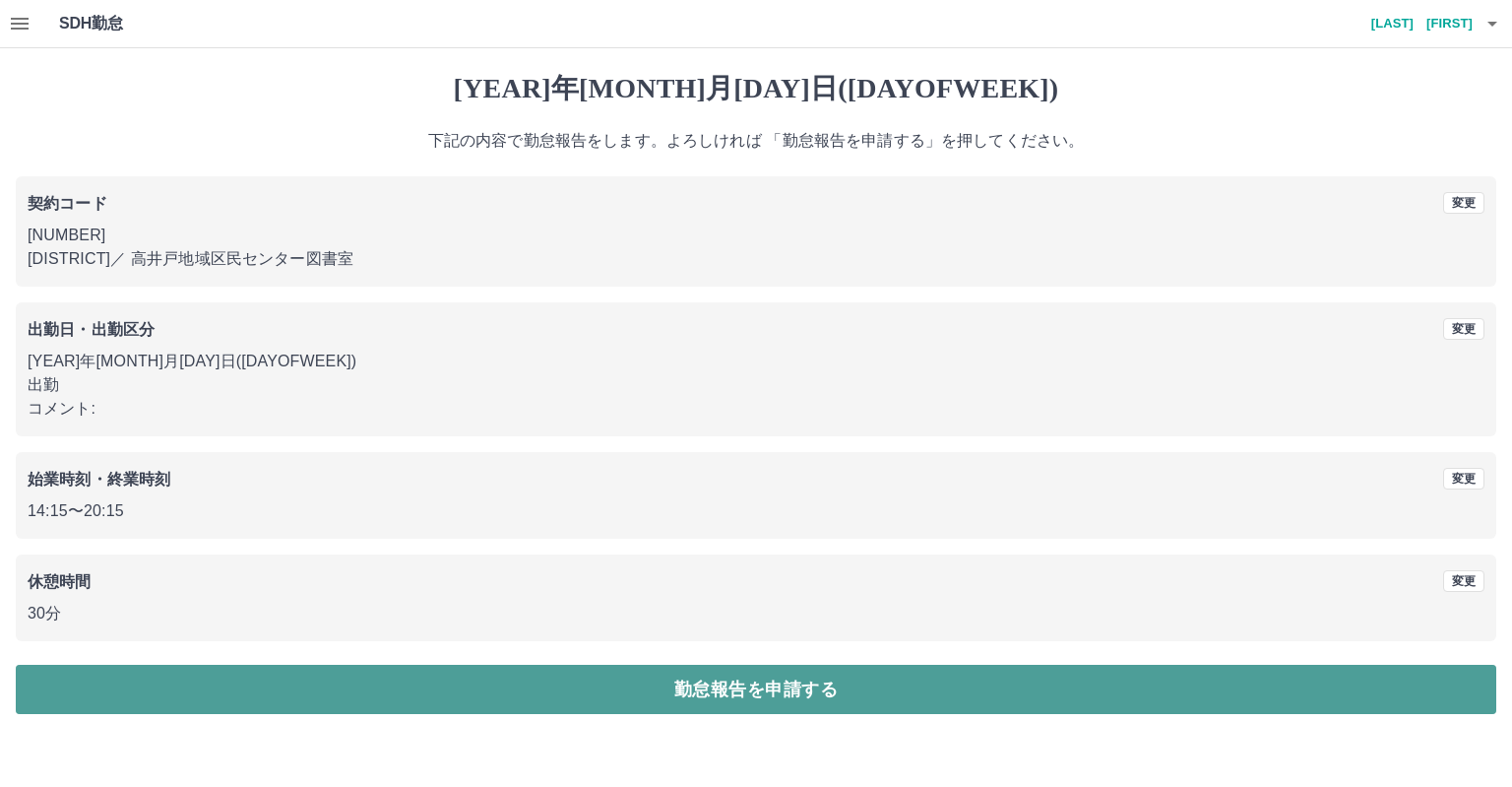 click on "勤怠報告を申請する" at bounding box center [756, 689] 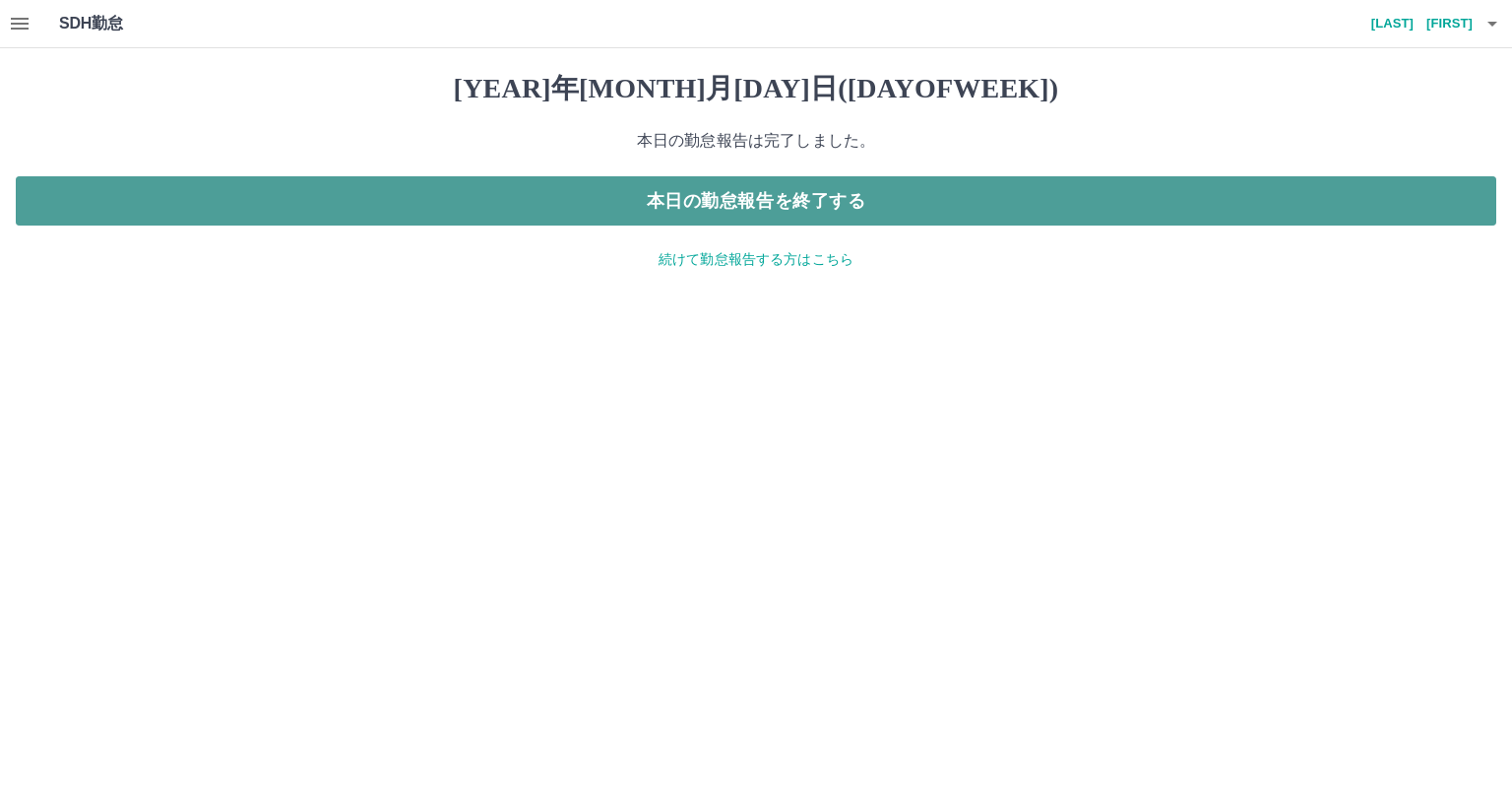 click on "本日の勤怠報告を終了する" at bounding box center (756, 201) 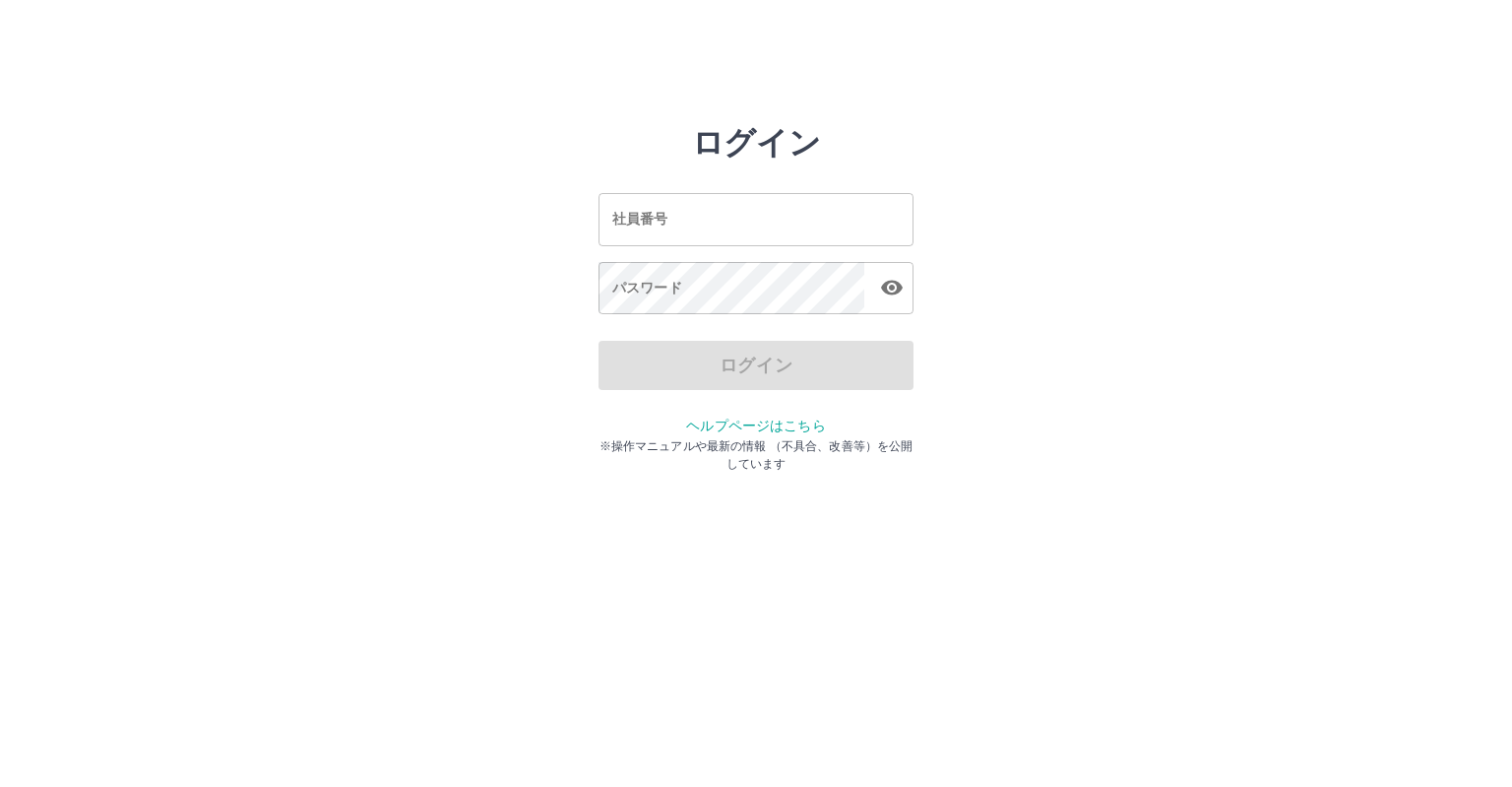 scroll, scrollTop: 0, scrollLeft: 0, axis: both 